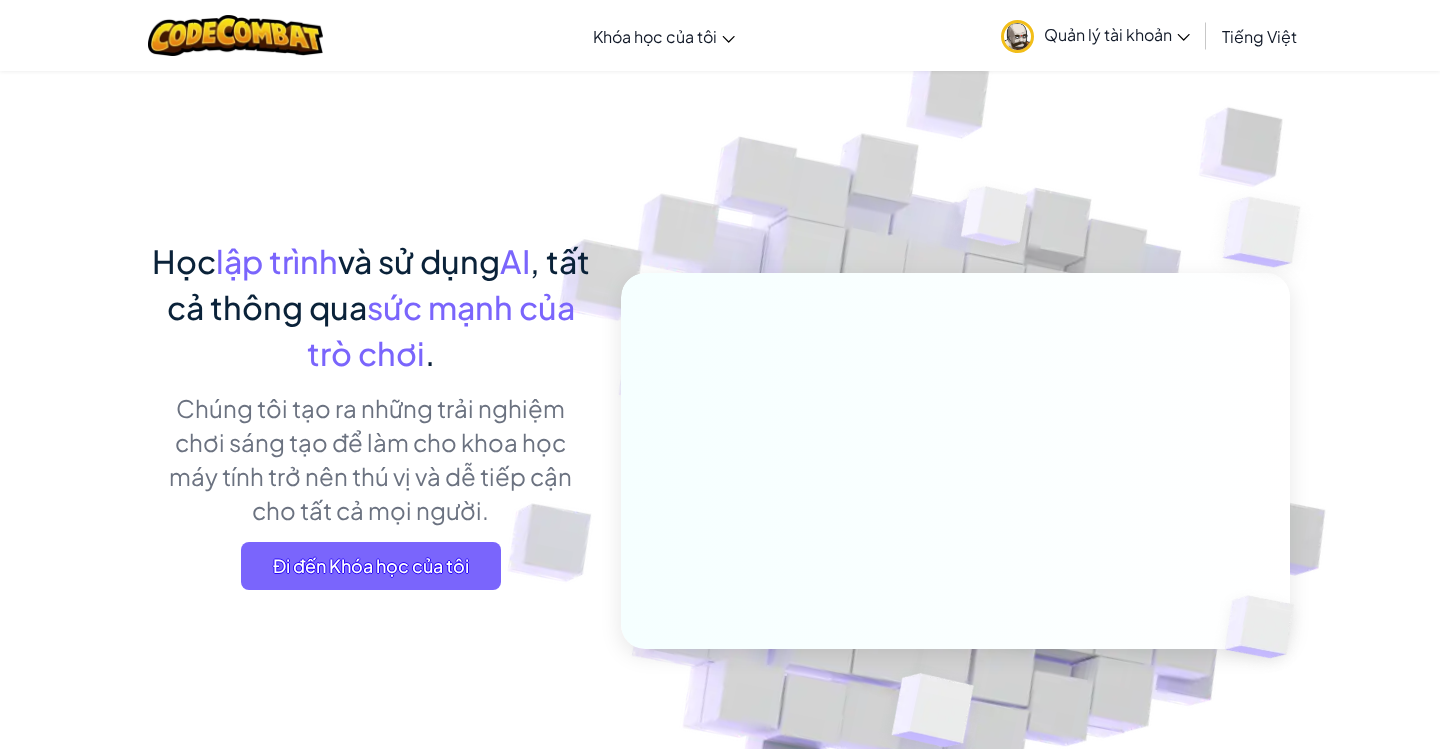 scroll, scrollTop: 9, scrollLeft: 0, axis: vertical 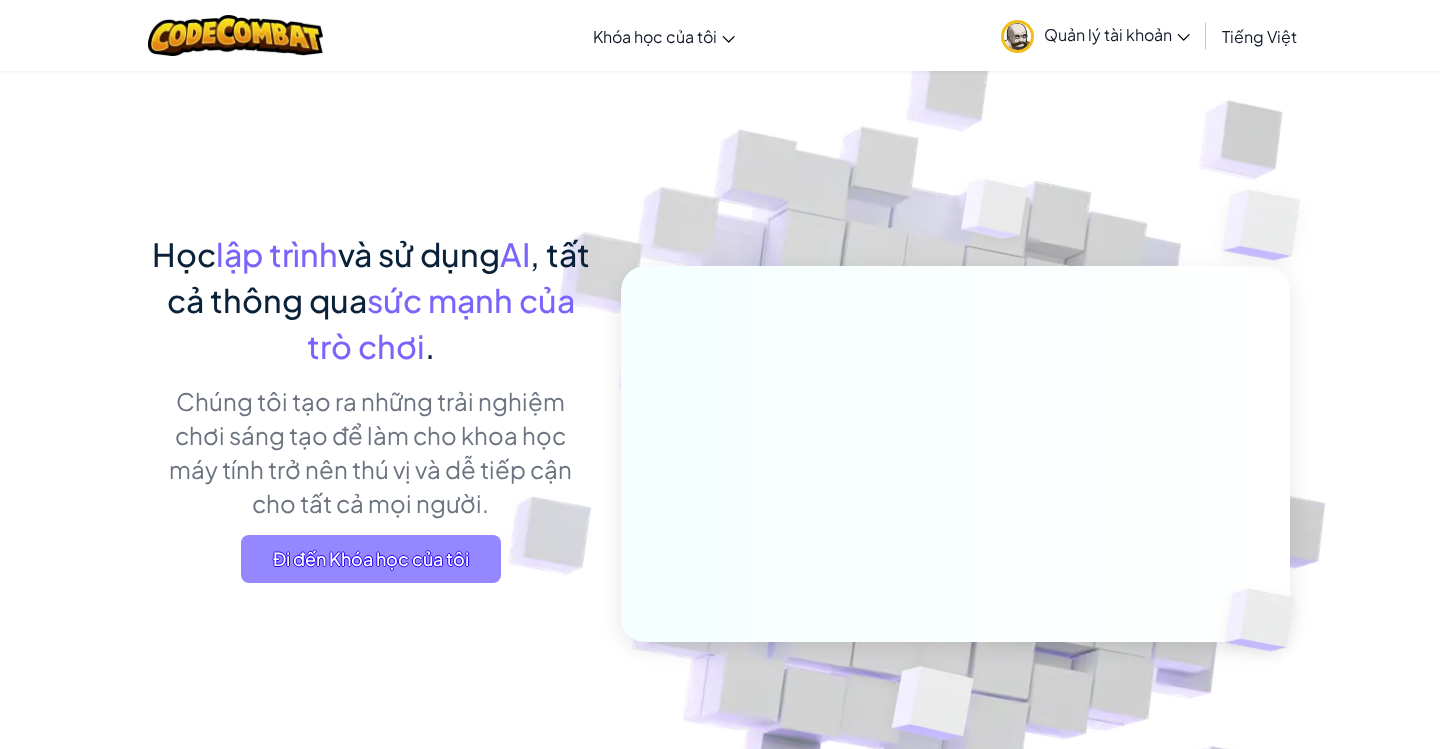 drag, startPoint x: 1275, startPoint y: 30, endPoint x: 462, endPoint y: 540, distance: 959.7234 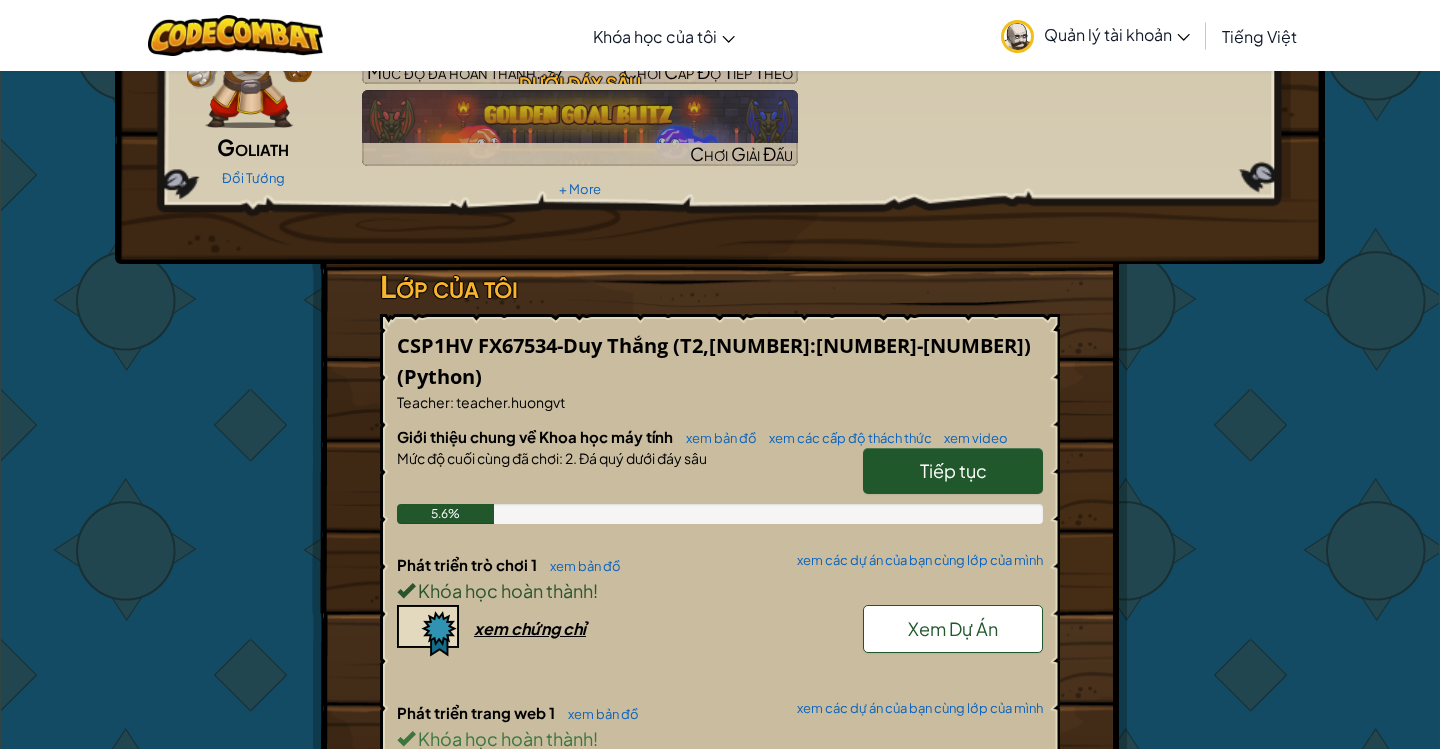 scroll, scrollTop: 146, scrollLeft: 0, axis: vertical 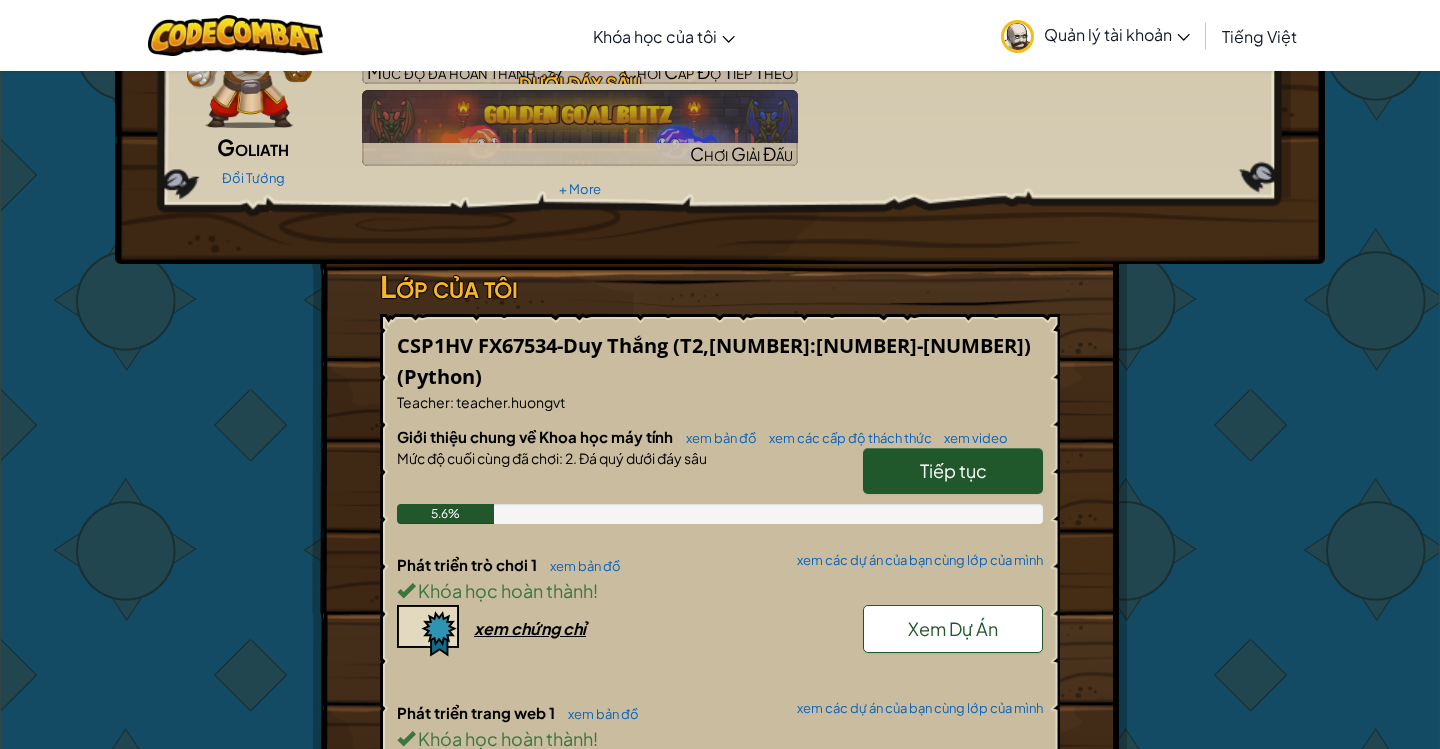 click on "Xem Dự Án" at bounding box center [953, 629] 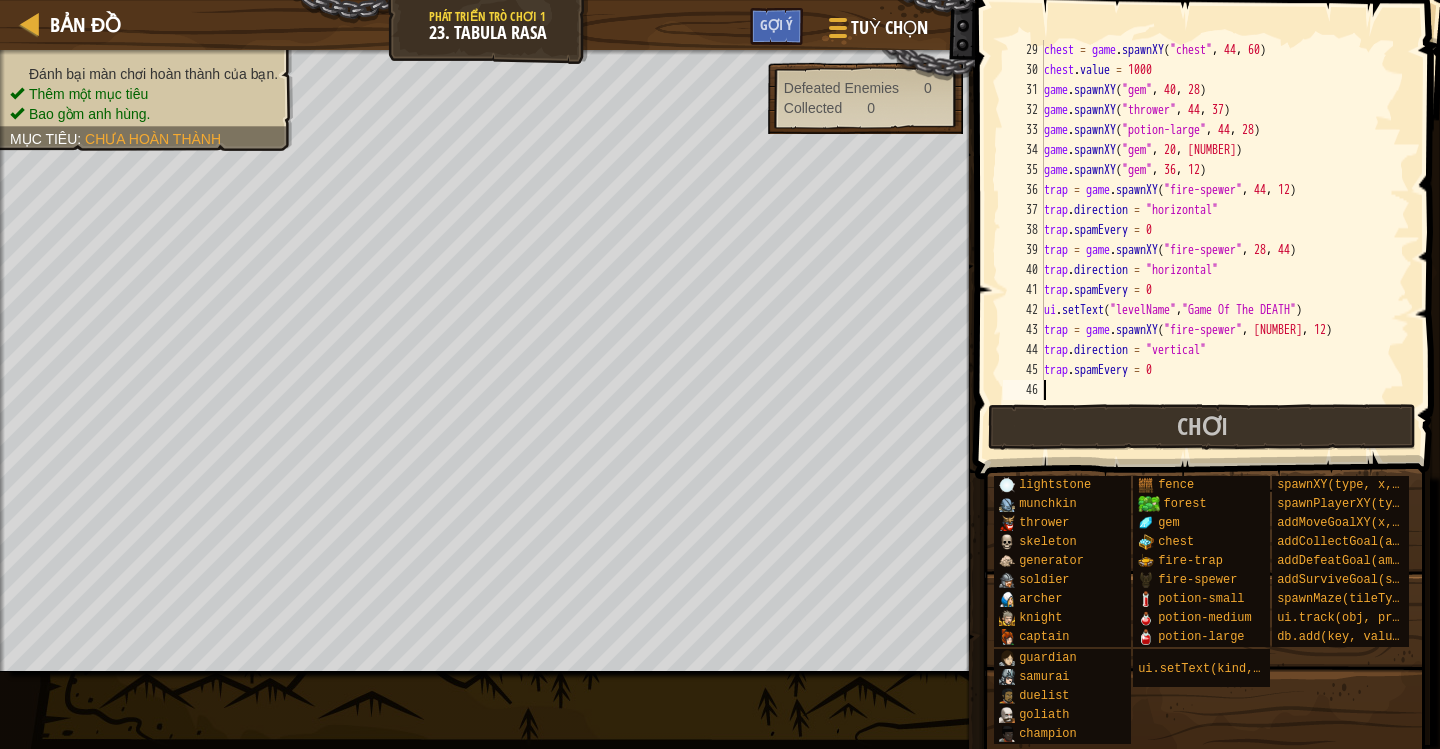 scroll, scrollTop: 560, scrollLeft: 0, axis: vertical 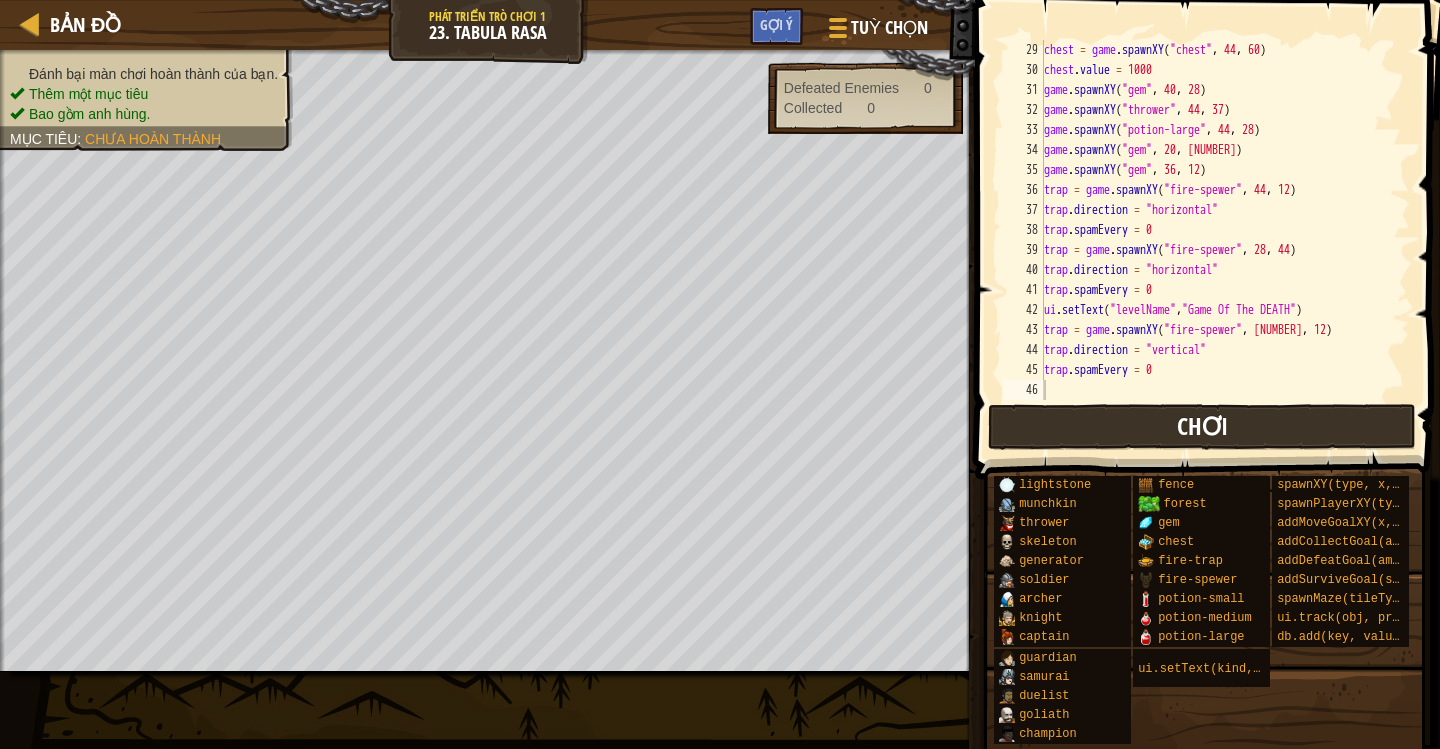 click on "Chơi" at bounding box center [1202, 427] 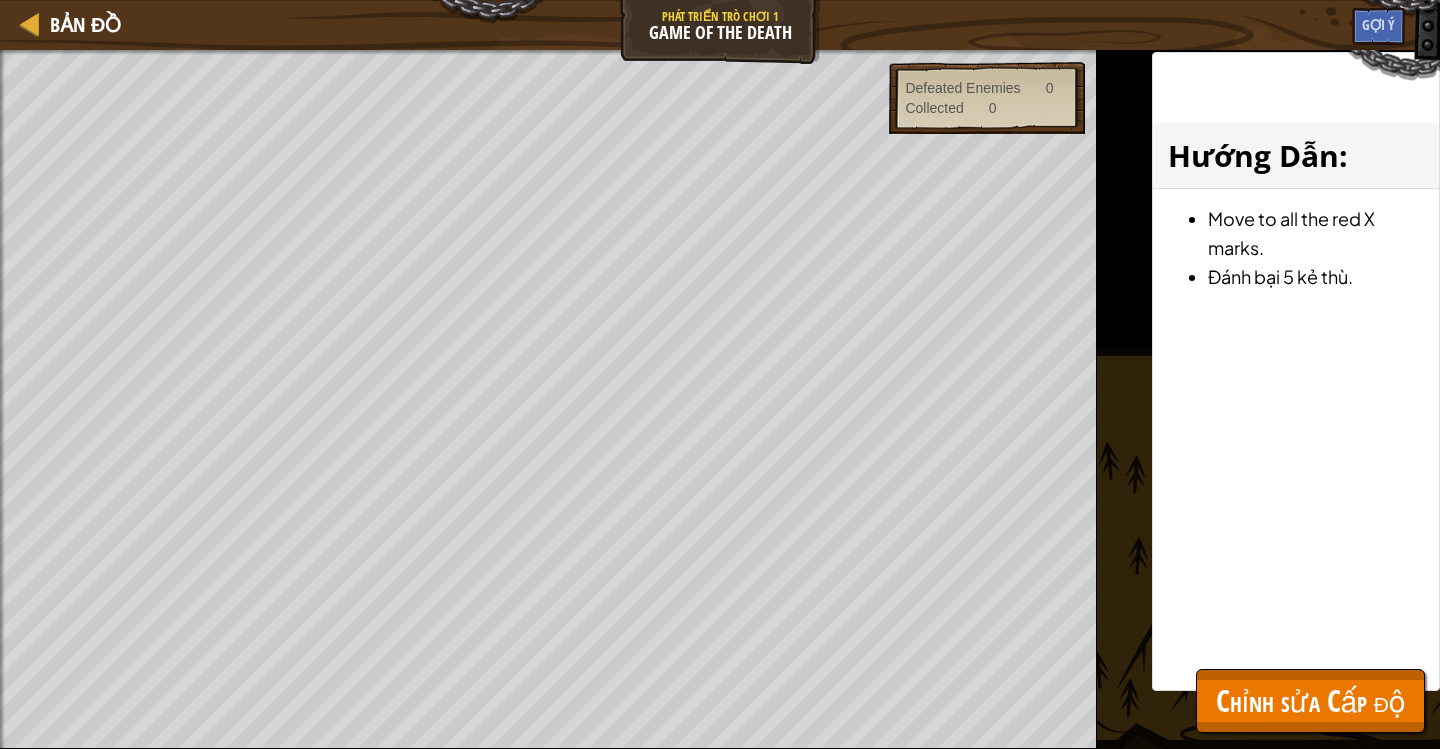 click on "Chỉnh sửa Cấp độ" at bounding box center (1310, 700) 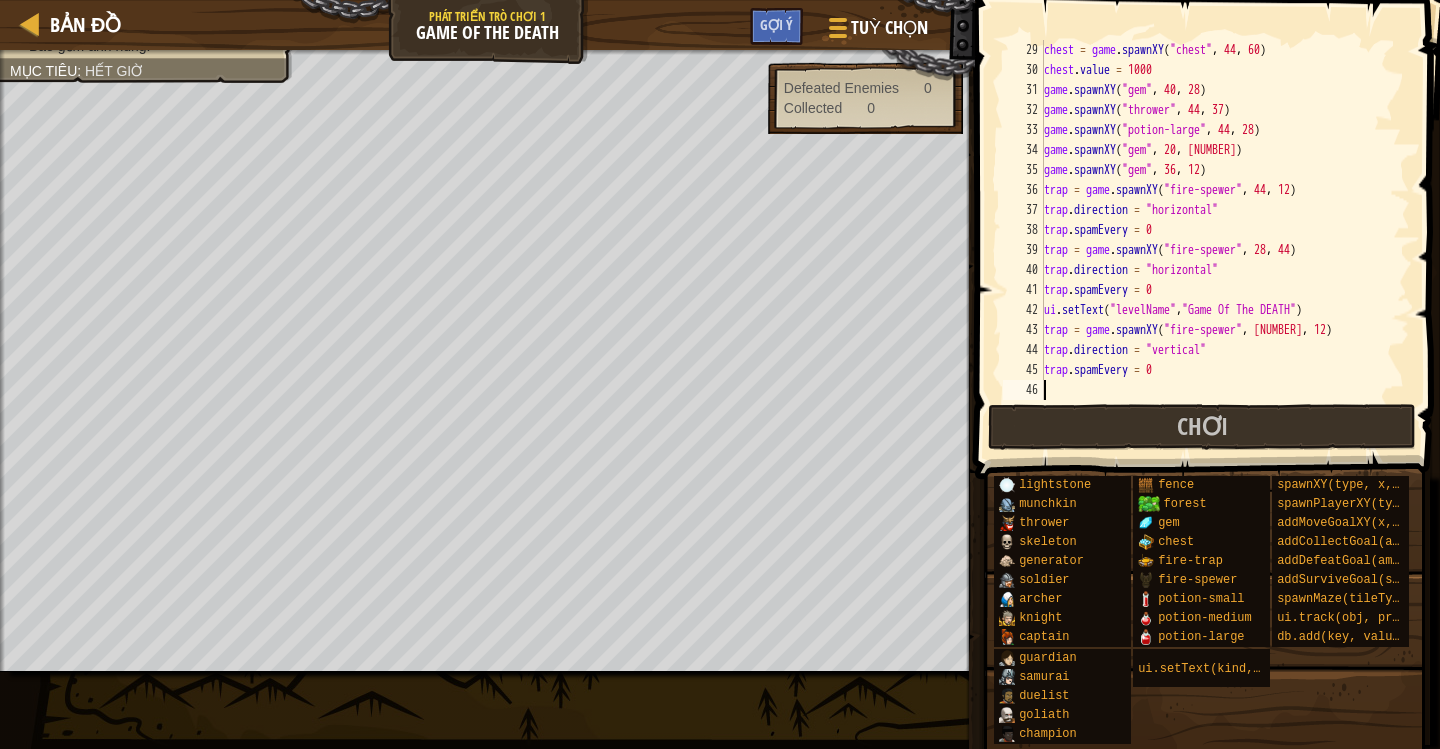 click on "chest = game.spawnXY("chest", [NUMBER], [NUMBER]) chest.value = [NUMBER] game.spawnXY("gem", [NUMBER], [NUMBER]) game.spawnXY("thrower", [NUMBER], [NUMBER]) game.spawnXY("potion-large", [NUMBER], [NUMBER]) game.spawnXY("gem", [NUMBER], [NUMBER]) game.spawnXY("gem", [NUMBER], [NUMBER]) trap = game.spawnXY("fire-spewer", [NUMBER], [NUMBER]) trap.direction = "horizontal" trap.spamEvery = [NUMBER] trap = game.spawnXY("fire-spewer", [NUMBER], [NUMBER]) trap.direction = "horizontal" trap.spamEvery = [NUMBER] ui.setText("levelName", "Game Of The DEATH") trap = game.spawnXY("fire-spewer", [NUMBER], [NUMBER]) trap.direction = "vertical" trap.spamEvery = [NUMBER]" at bounding box center (1225, 240) 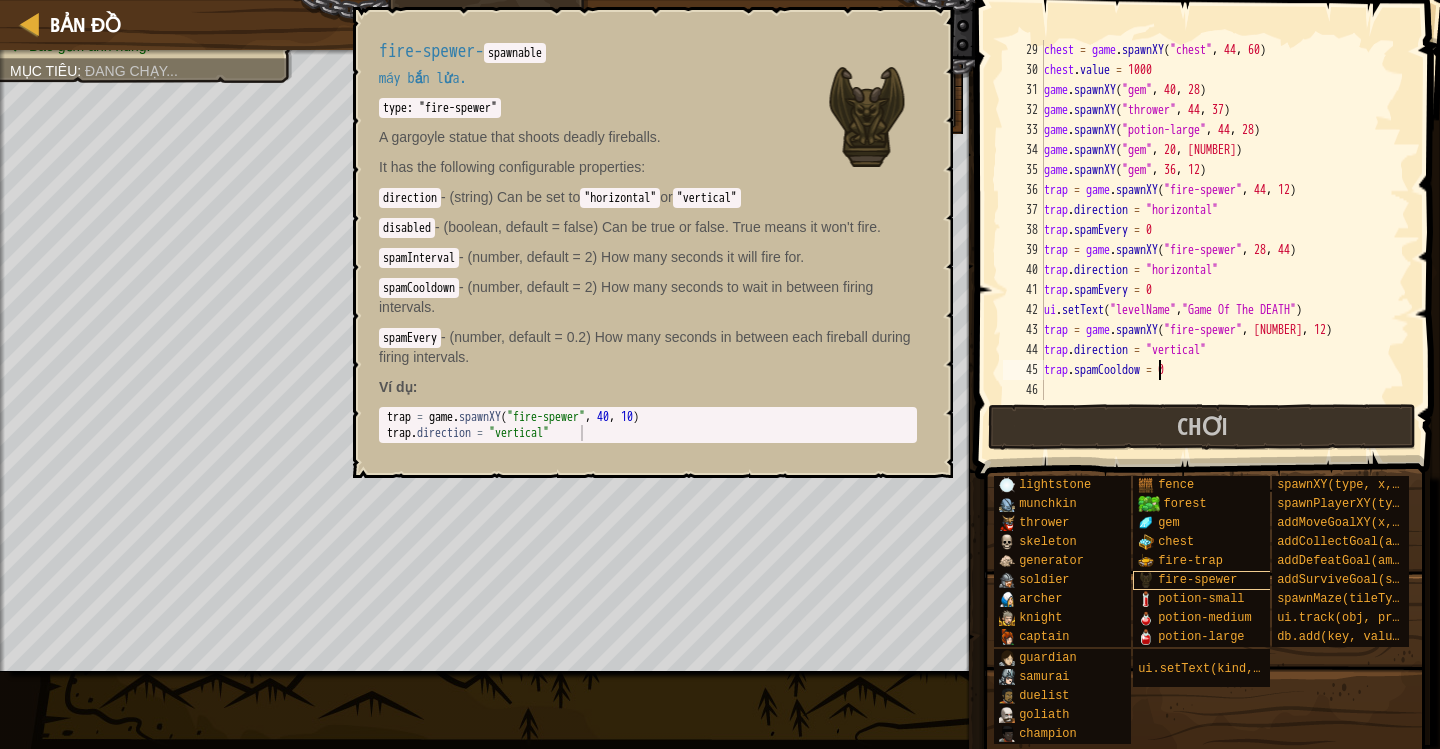 scroll, scrollTop: 9, scrollLeft: 10, axis: both 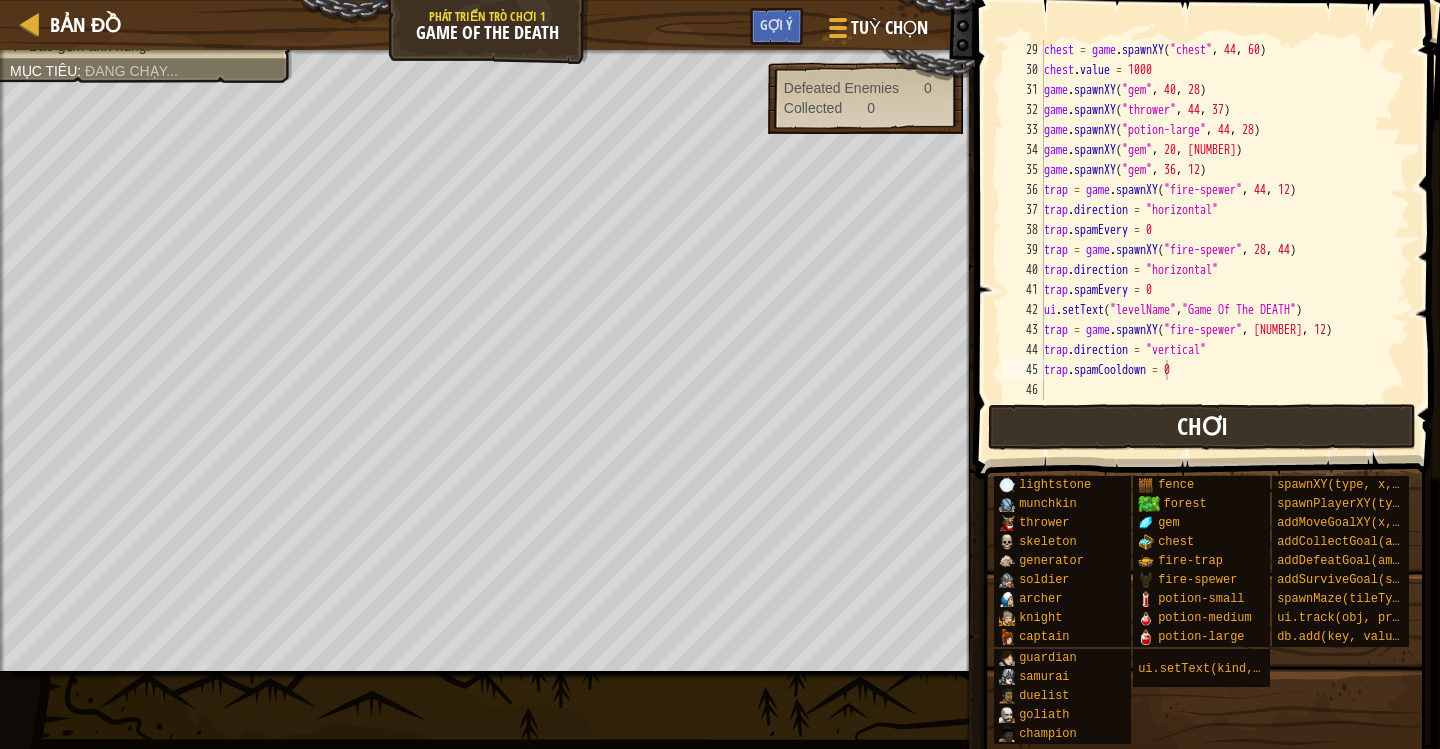 click on "Chơi" at bounding box center (1202, 427) 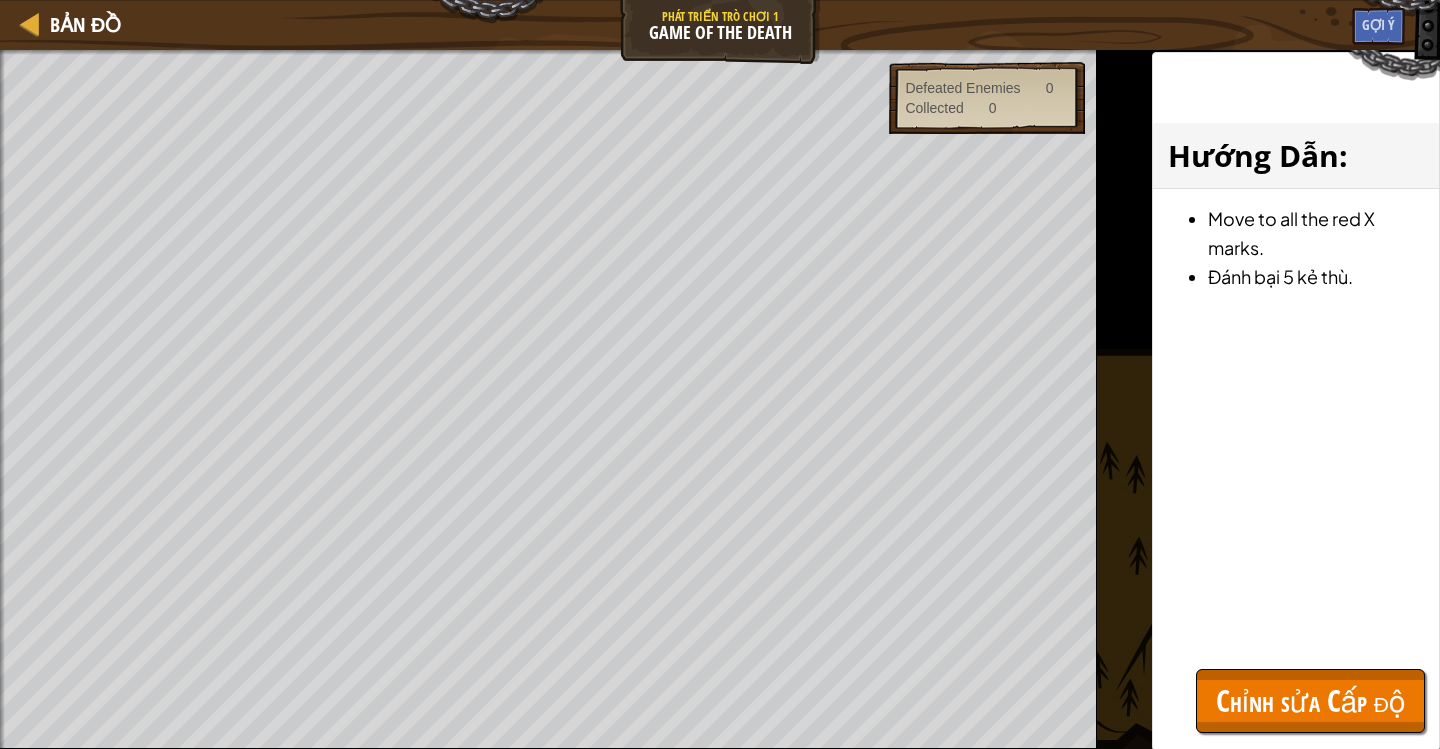 click on "Chỉnh sửa Cấp độ" at bounding box center [1310, 700] 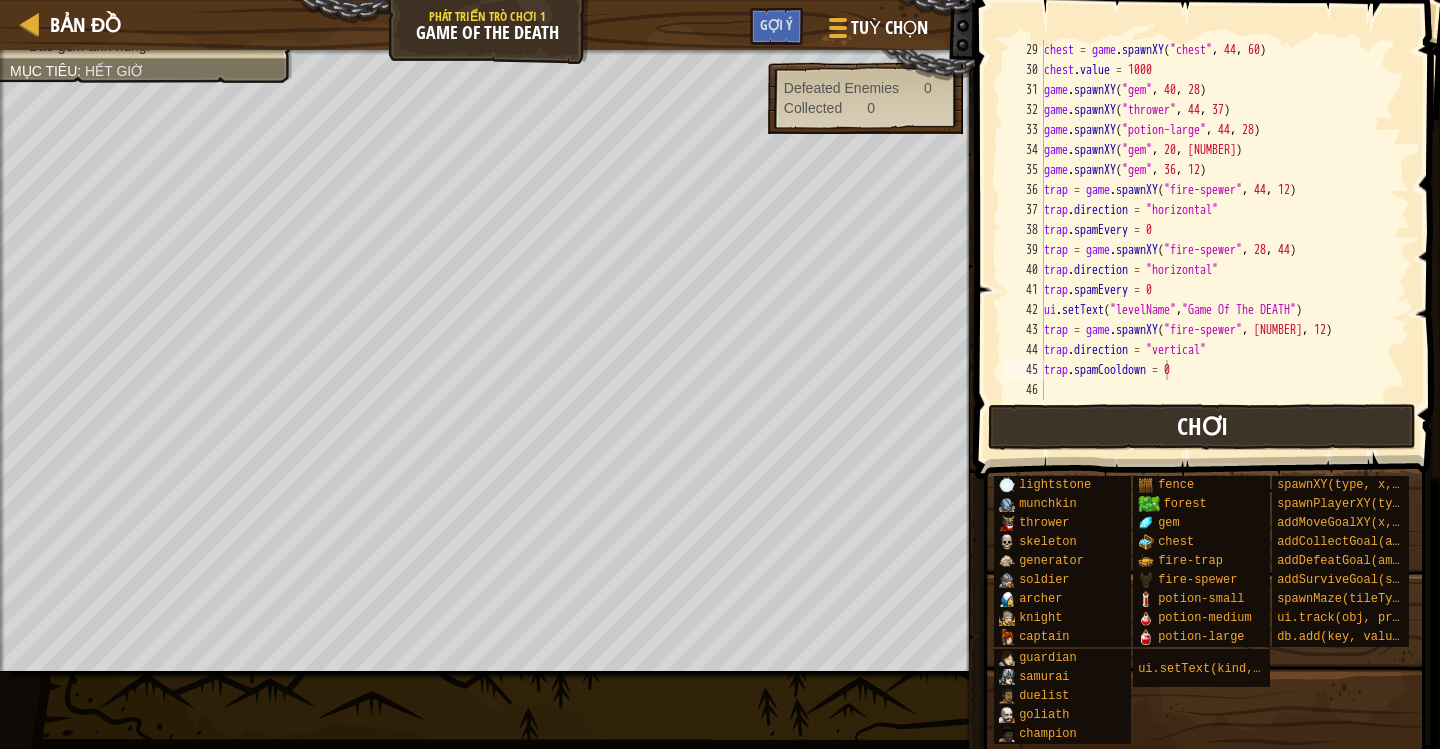 click on "Chơi" at bounding box center [1202, 426] 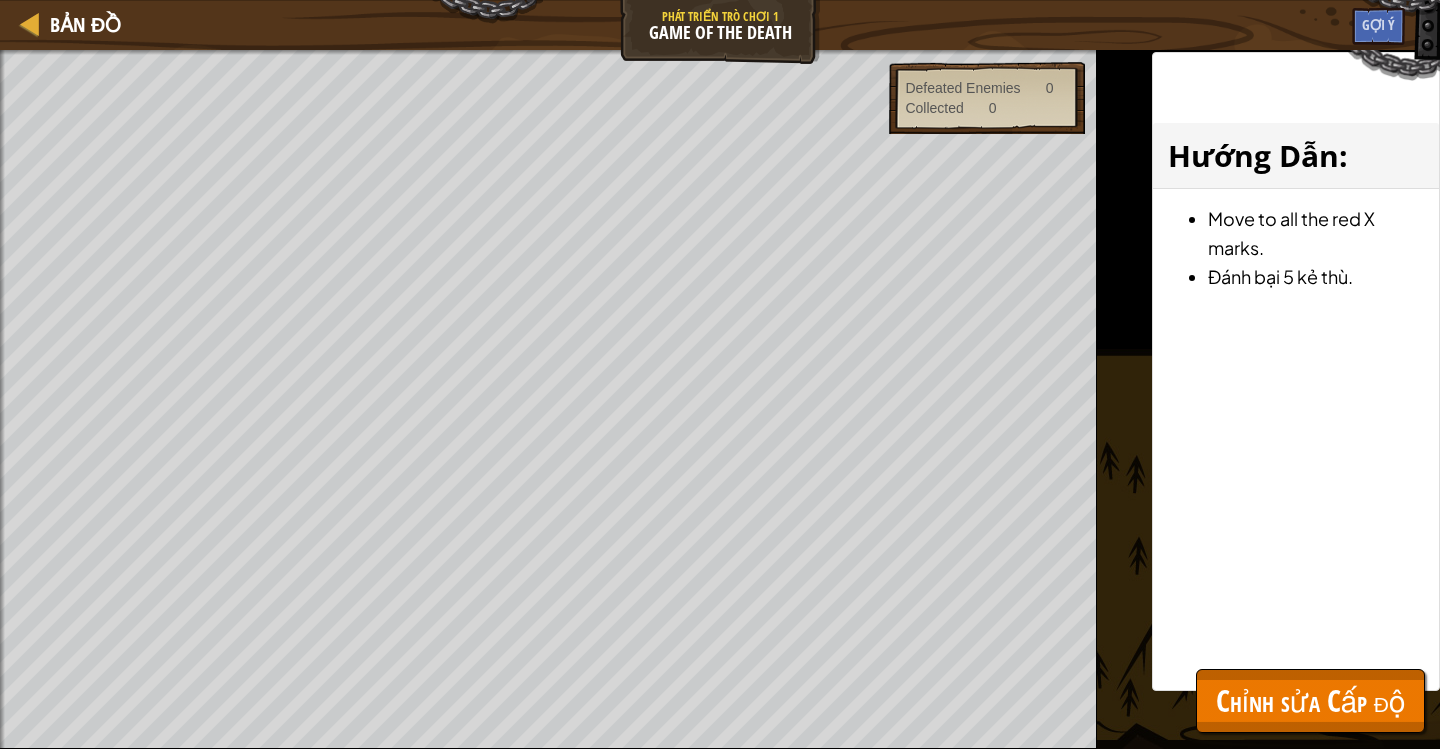 click on "Chỉnh sửa Cấp độ" at bounding box center (1310, 700) 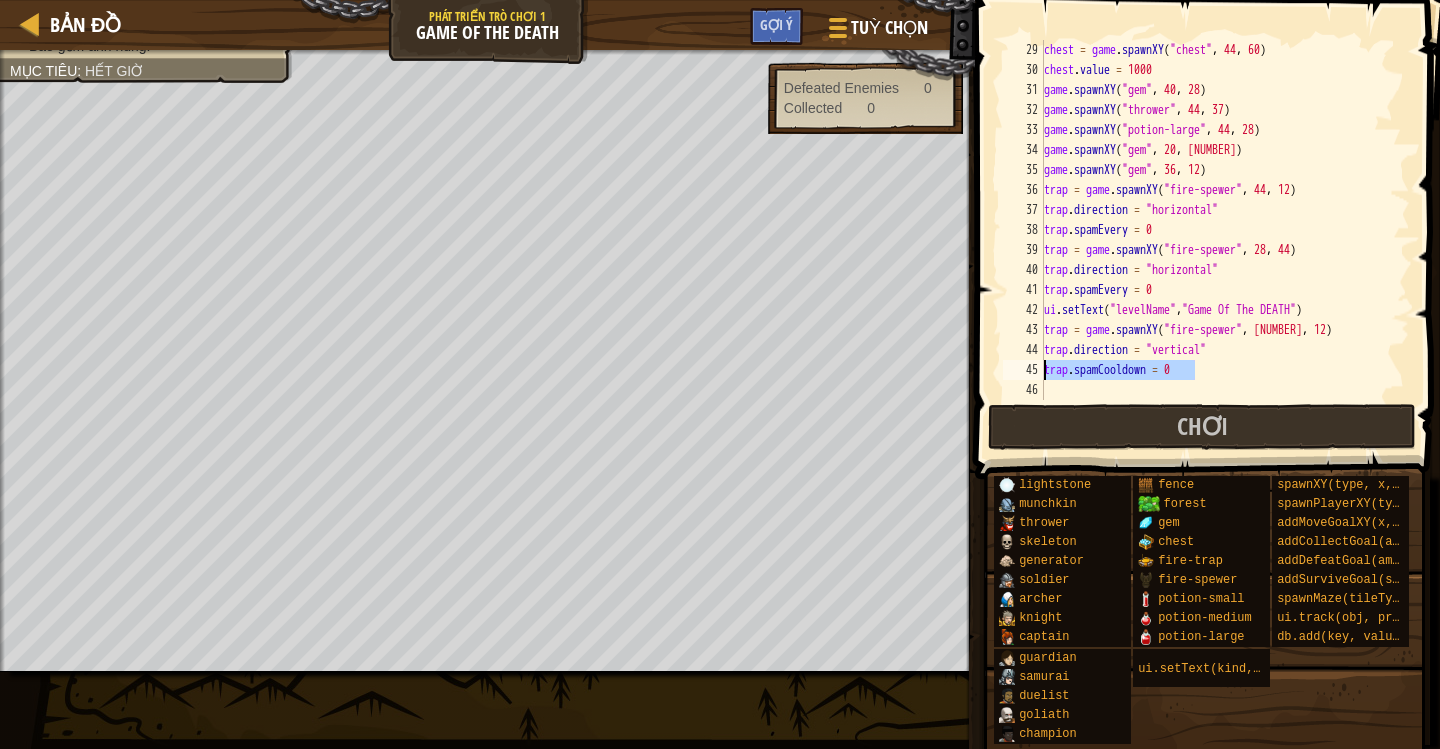 drag, startPoint x: 1215, startPoint y: 365, endPoint x: 1040, endPoint y: 373, distance: 175.18275 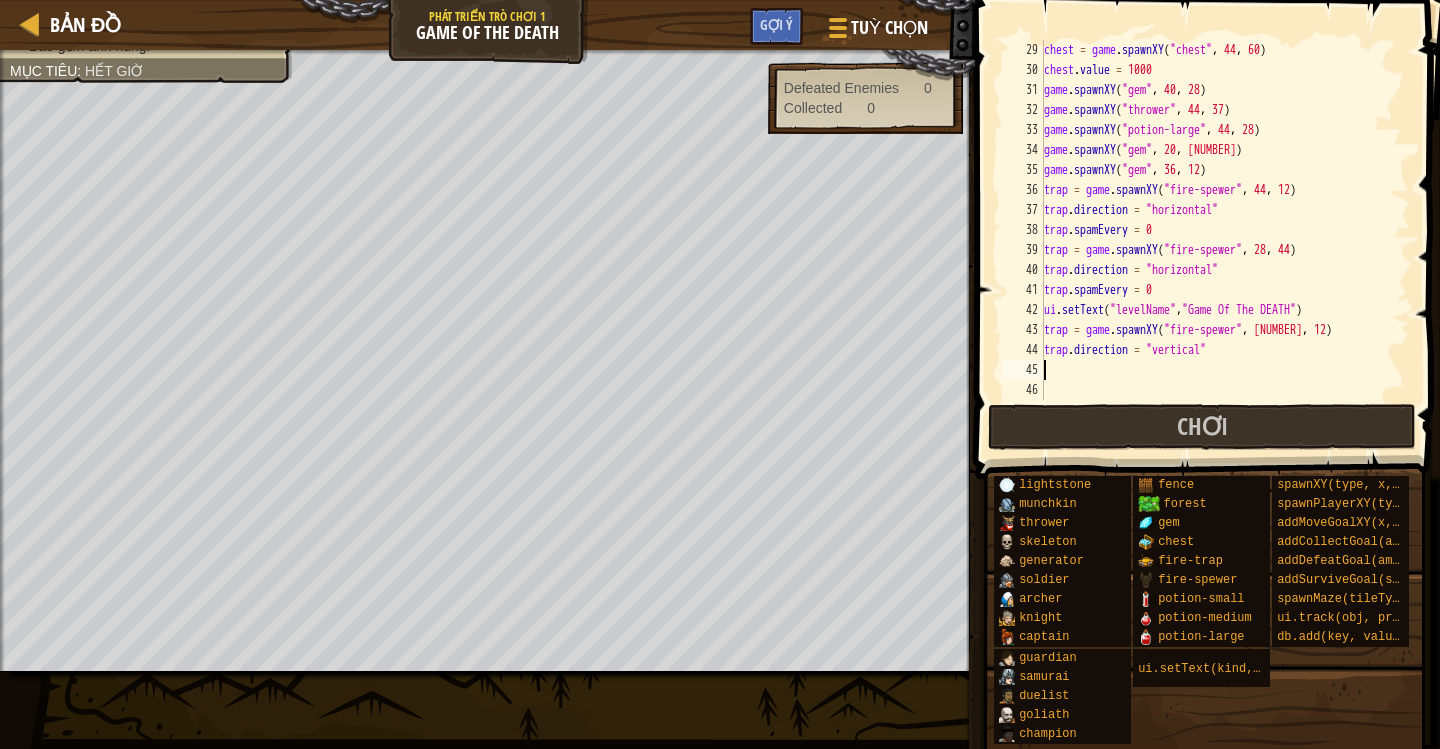 scroll, scrollTop: 9, scrollLeft: 0, axis: vertical 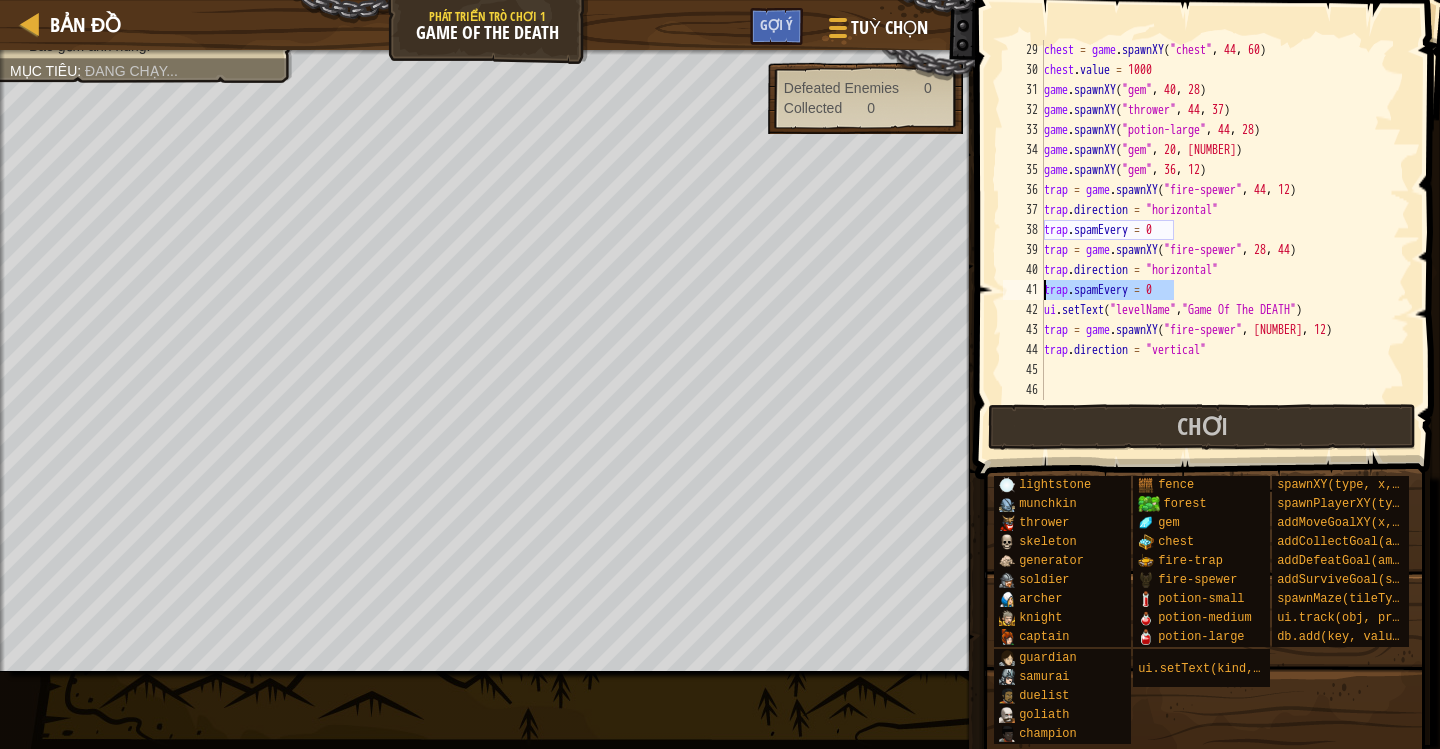 drag, startPoint x: 1160, startPoint y: 287, endPoint x: 1045, endPoint y: 287, distance: 115 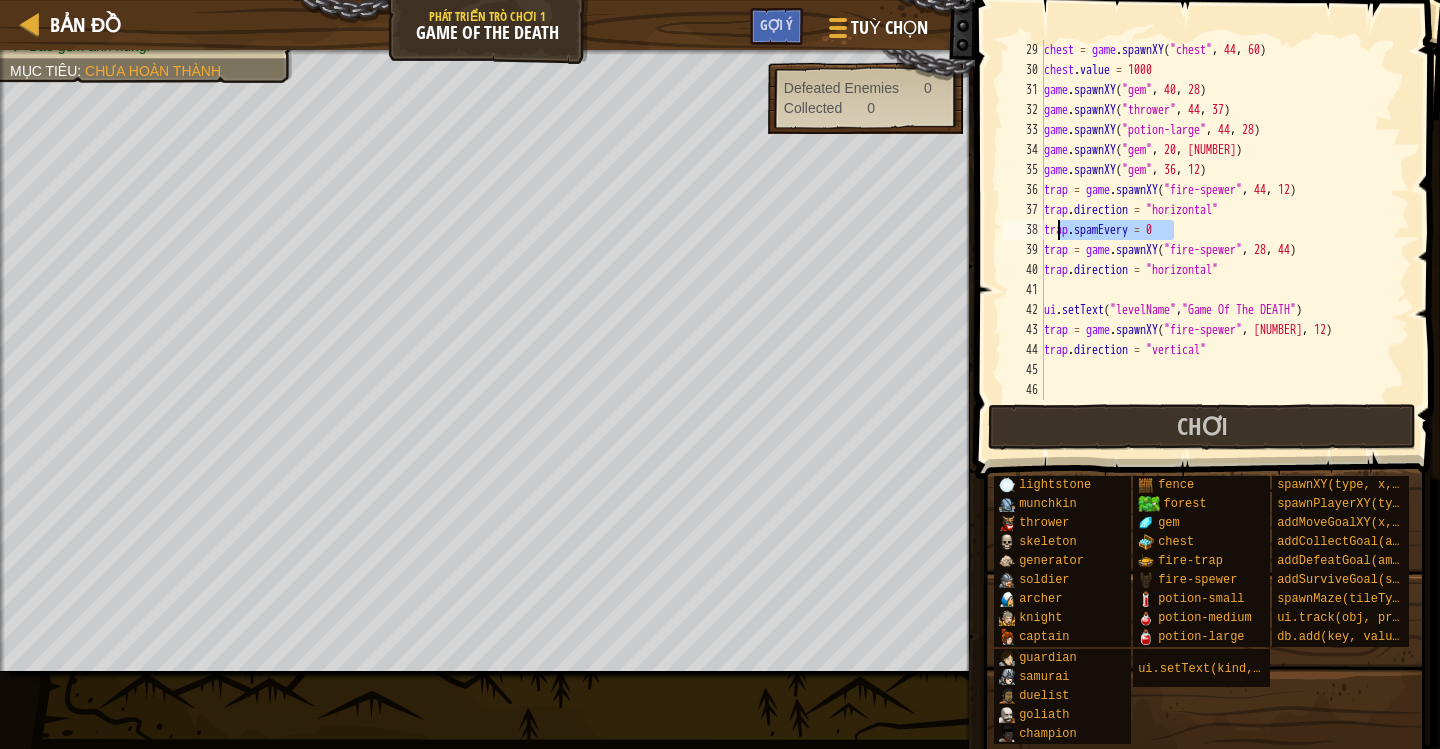 drag, startPoint x: 1175, startPoint y: 229, endPoint x: 1039, endPoint y: 234, distance: 136.09187 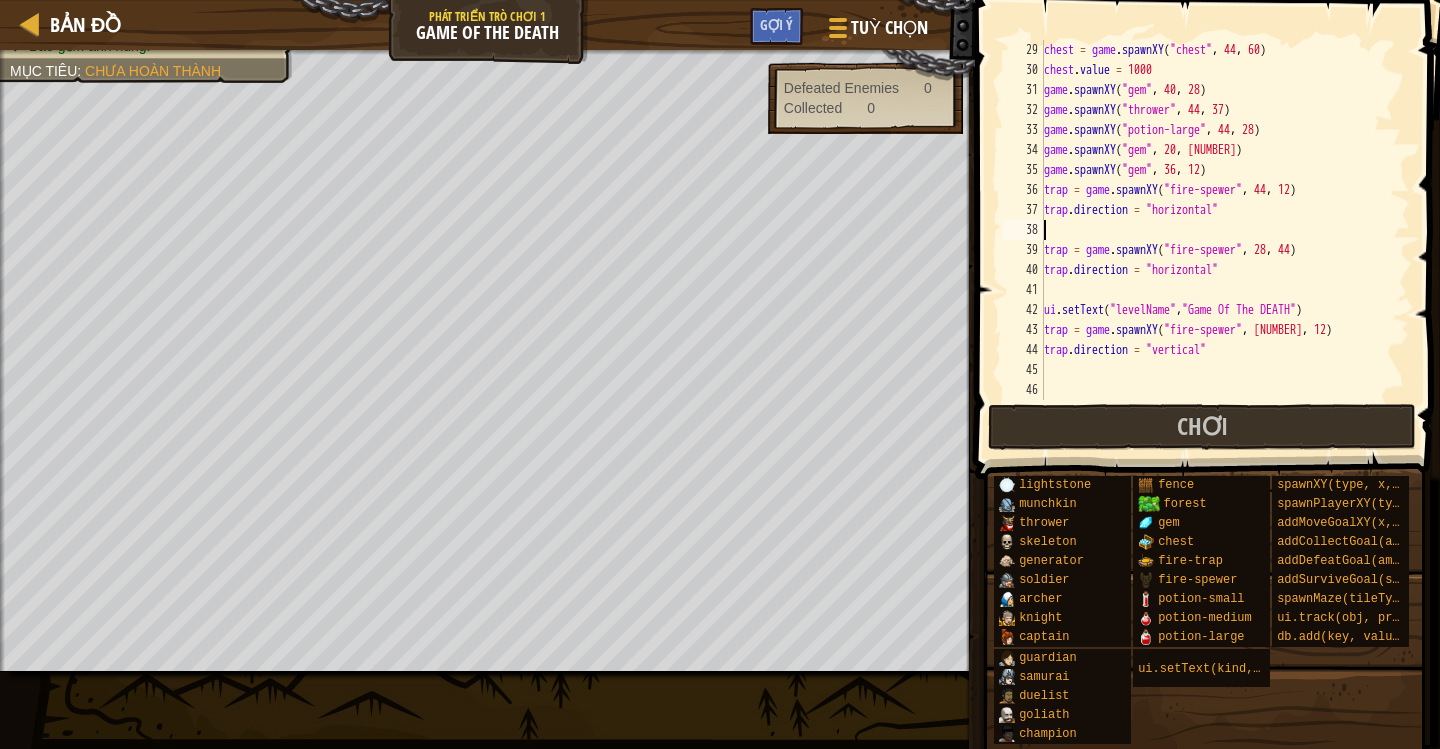 type on "trap.direction = "horizontal"" 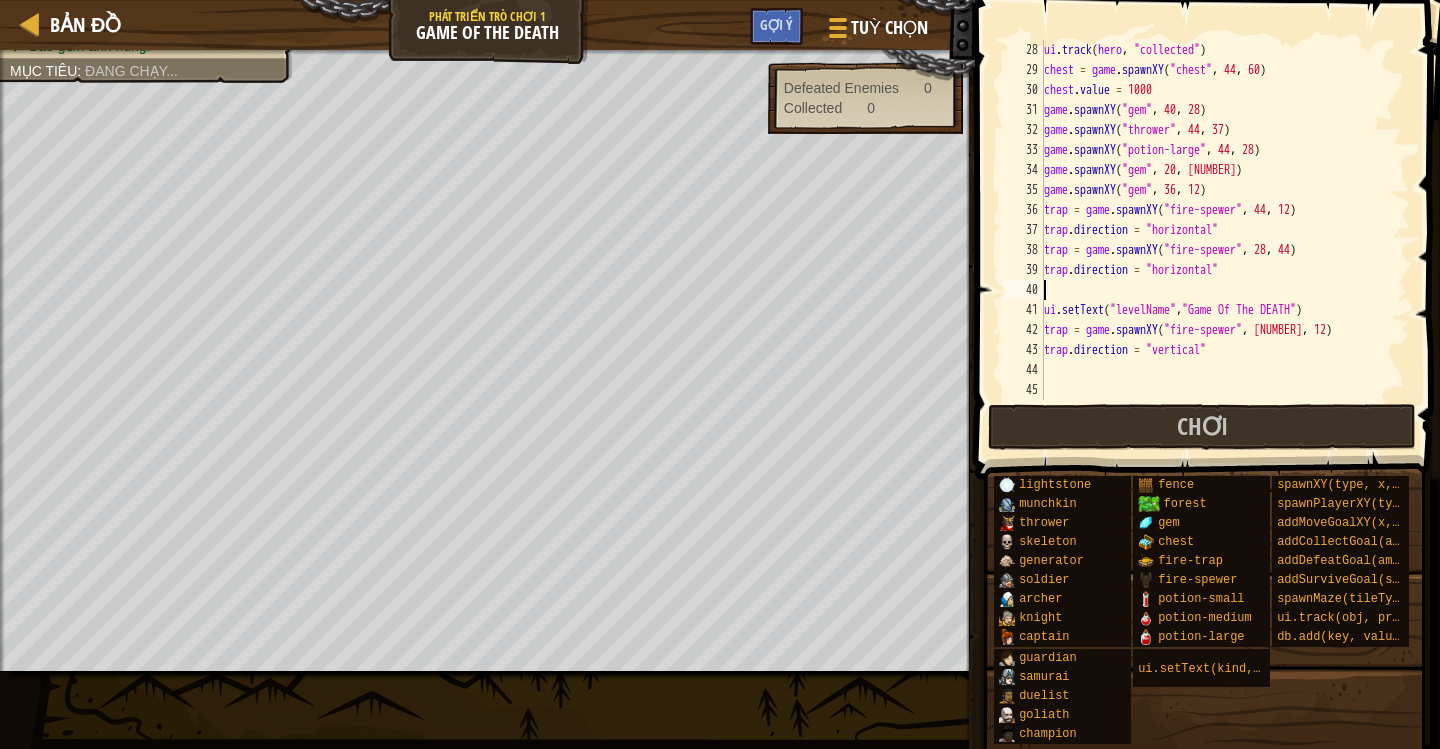 click on "ui.track(hero, "collected") chest = game.spawnXY("chest", [NUMBER], [NUMBER]) chest.value = [NUMBER] game.spawnXY("gem", [NUMBER], [NUMBER]) game.spawnXY("thrower", [NUMBER], [NUMBER]) game.spawnXY("potion-large", [NUMBER], [NUMBER]) game.spawnXY("gem", [NUMBER], [NUMBER]) game.spawnXY("gem", [NUMBER], [NUMBER]) trap = game.spawnXY("fire-spewer", [NUMBER], [NUMBER]) trap.direction = "horizontal" trap = game.spawnXY("fire-spewer", [NUMBER], [NUMBER]) trap.direction = "horizontal" ui.setText("levelName", "Game Of The DEATH") trap = game.spawnXY("fire-spewer", [NUMBER], [NUMBER]) trap.direction = "vertical"" at bounding box center (1225, 240) 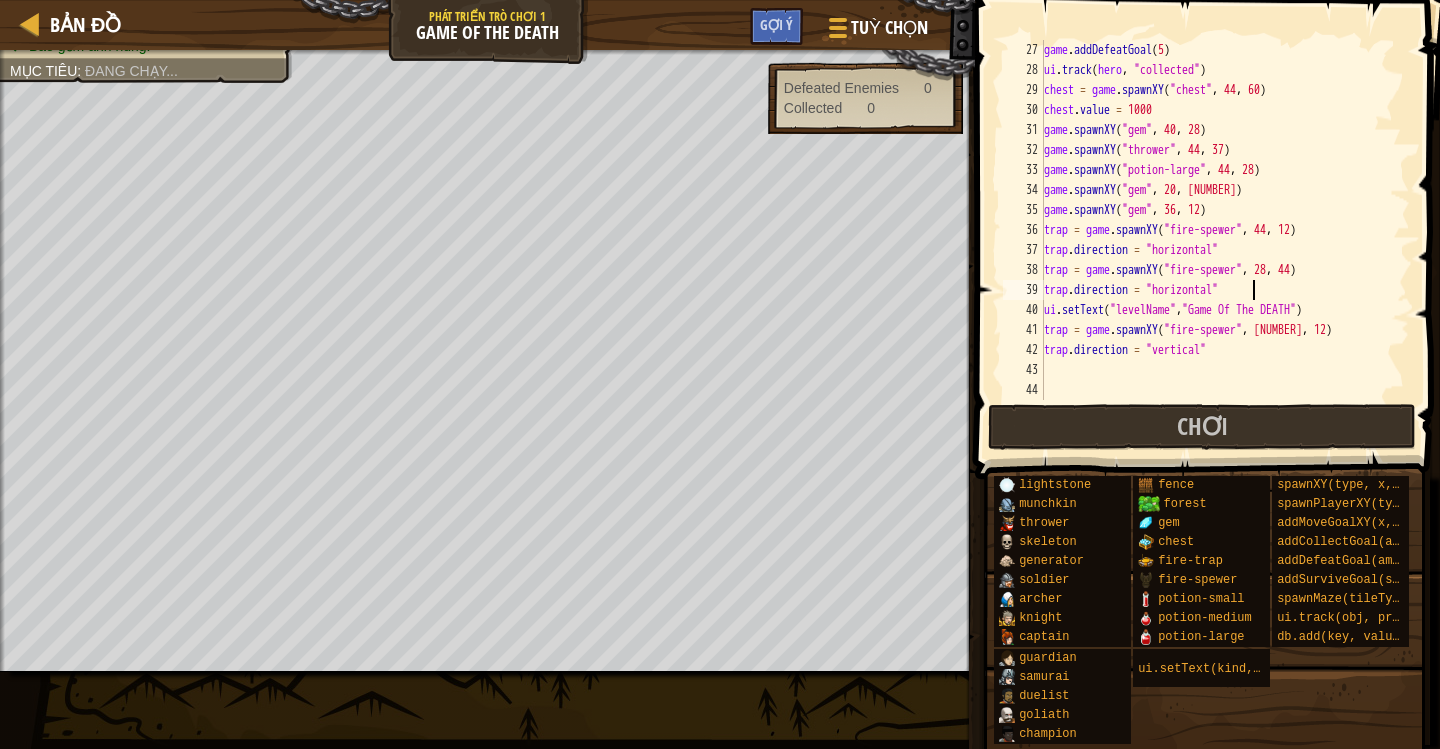 type on "trap.direction = "horizontal"" 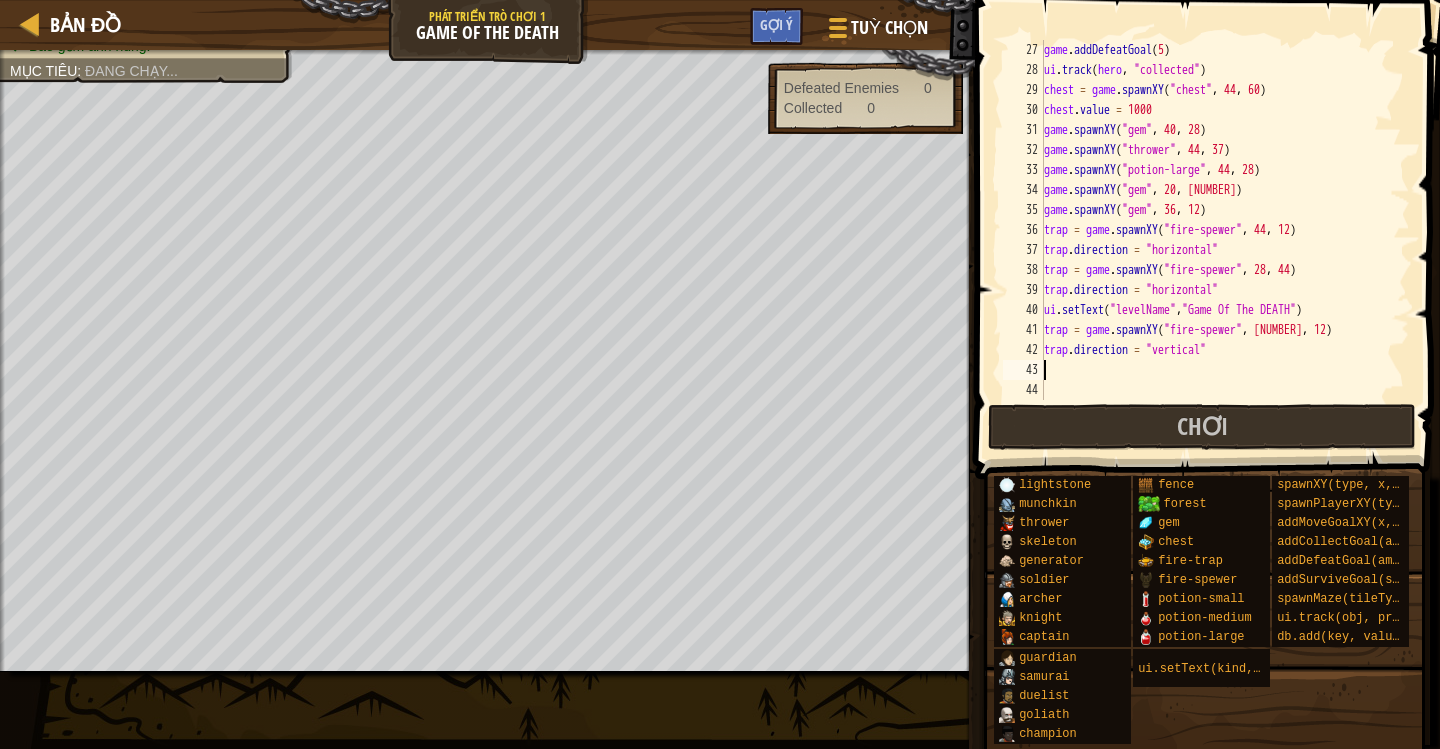 click on "game.addDefeatGoal([NUMBER]) ui.track(hero, "collected") chest = game.spawnXY("chest", [NUMBER], [NUMBER]) chest.value = [NUMBER] game.spawnXY("gem", [NUMBER], [NUMBER]) game.spawnXY("thrower", [NUMBER], [NUMBER]) game.spawnXY("potion-large", [NUMBER], [NUMBER]) game.spawnXY("gem", [NUMBER], [NUMBER]) game.spawnXY("gem", [NUMBER], [NUMBER]) trap = game.spawnXY("fire-spewer", [NUMBER], [NUMBER]) trap.direction = "horizontal" trap = game.spawnXY("fire-spewer", [NUMBER], [NUMBER]) trap.direction = "horizontal ui.setText("levelName", "Game Of The DEATH") trap = game.spawnXY("fire-spewer", [NUMBER], [NUMBER]) trap.direction = "vertical"" at bounding box center (1225, 240) 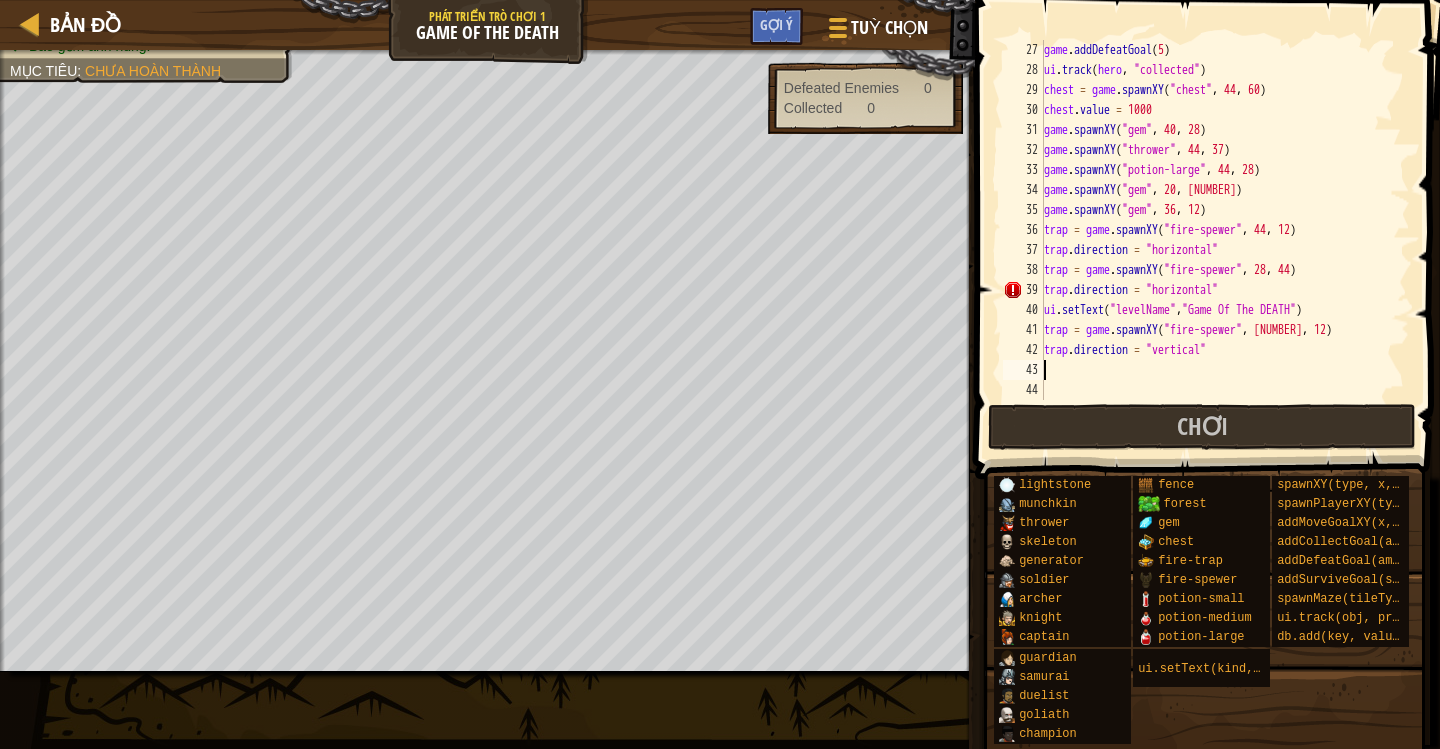 click on "game.addDefeatGoal([NUMBER]) ui.track(hero, "collected") chest = game.spawnXY("chest", [NUMBER], [NUMBER]) chest.value = [NUMBER] game.spawnXY("gem", [NUMBER], [NUMBER]) game.spawnXY("thrower", [NUMBER], [NUMBER]) game.spawnXY("potion-large", [NUMBER], [NUMBER]) game.spawnXY("gem", [NUMBER], [NUMBER]) game.spawnXY("gem", [NUMBER], [NUMBER]) trap = game.spawnXY("fire-spewer", [NUMBER], [NUMBER]) trap.direction = "horizontal" trap = game.spawnXY("fire-spewer", [NUMBER], [NUMBER]) trap.direction = "horizontal ui.setText("levelName", "Game Of The DEATH") trap = game.spawnXY("fire-spewer", [NUMBER], [NUMBER]) trap.direction = "vertical"" at bounding box center (1225, 240) 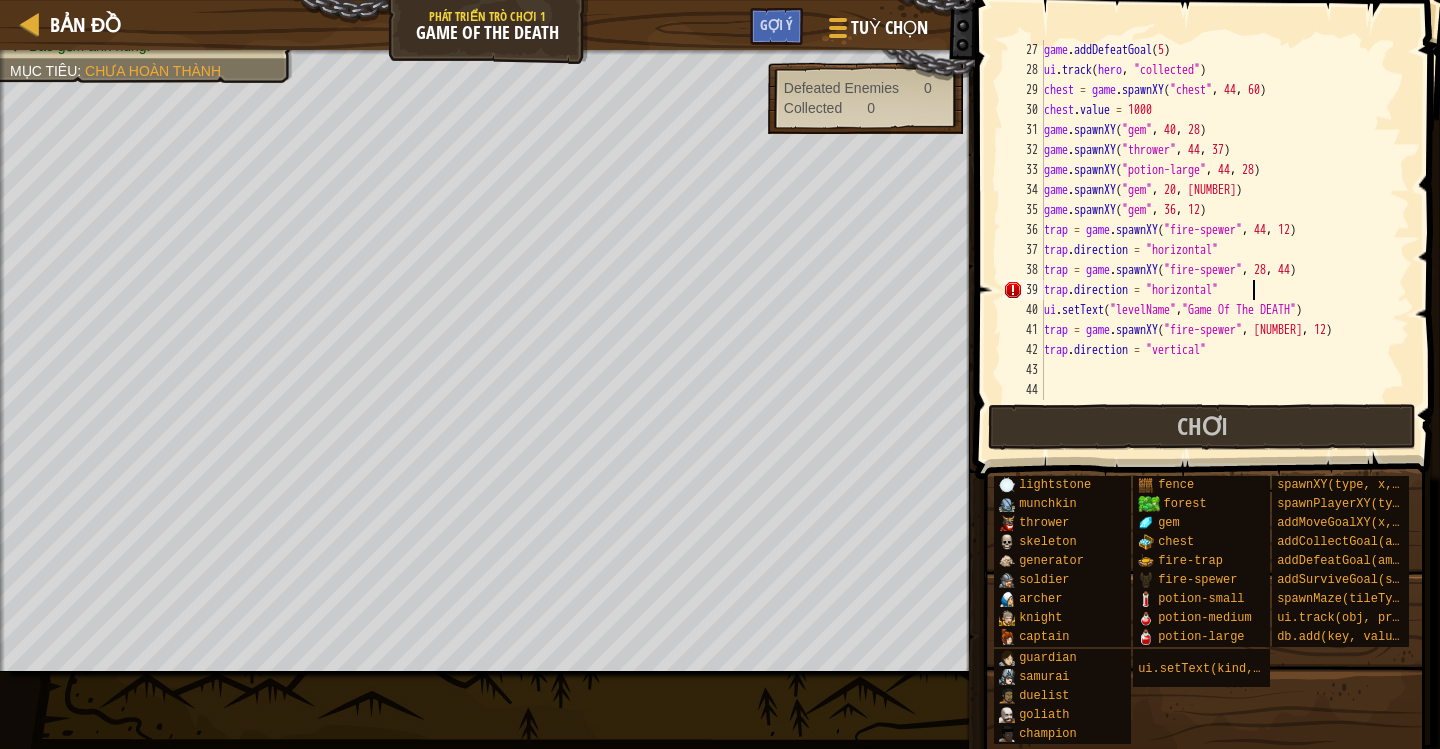 scroll, scrollTop: 9, scrollLeft: 16, axis: both 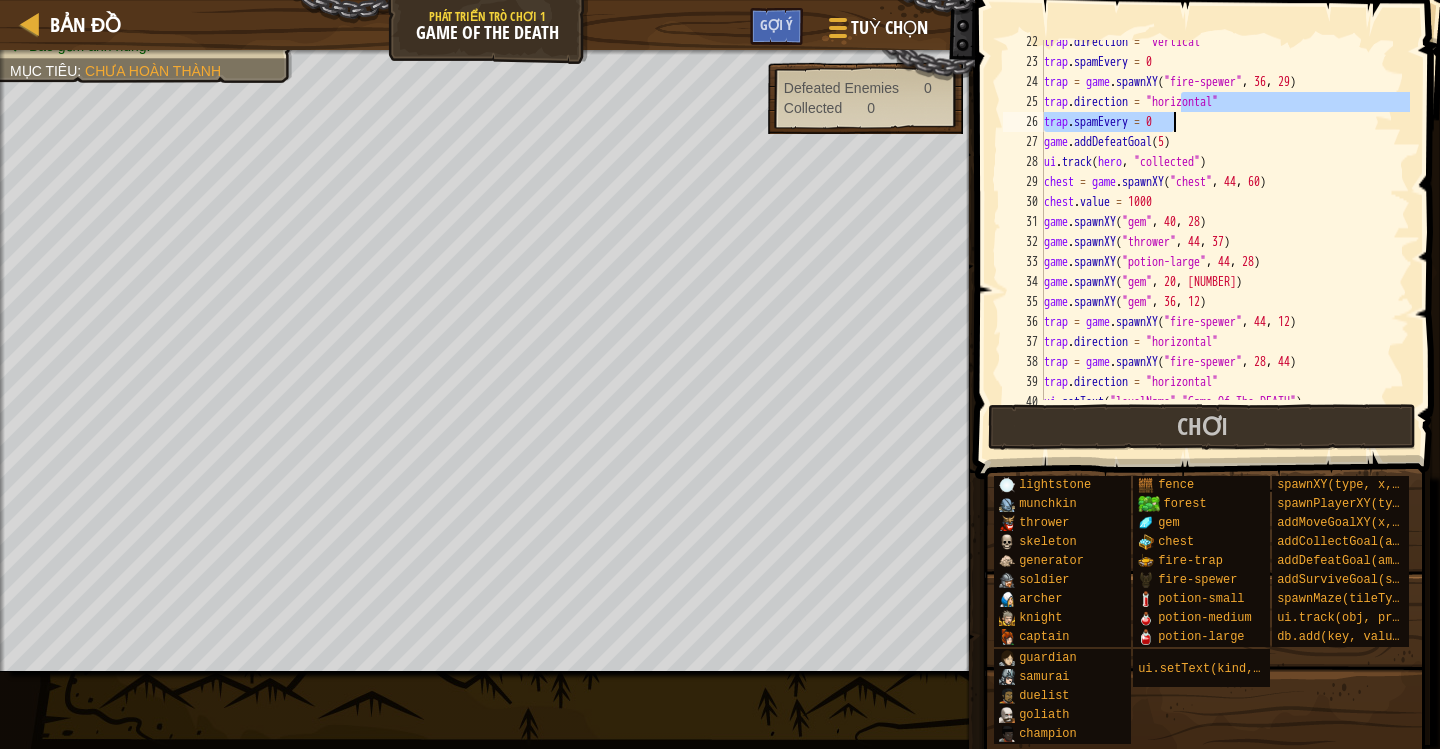 drag, startPoint x: 1182, startPoint y: 110, endPoint x: 1190, endPoint y: 120, distance: 12.806249 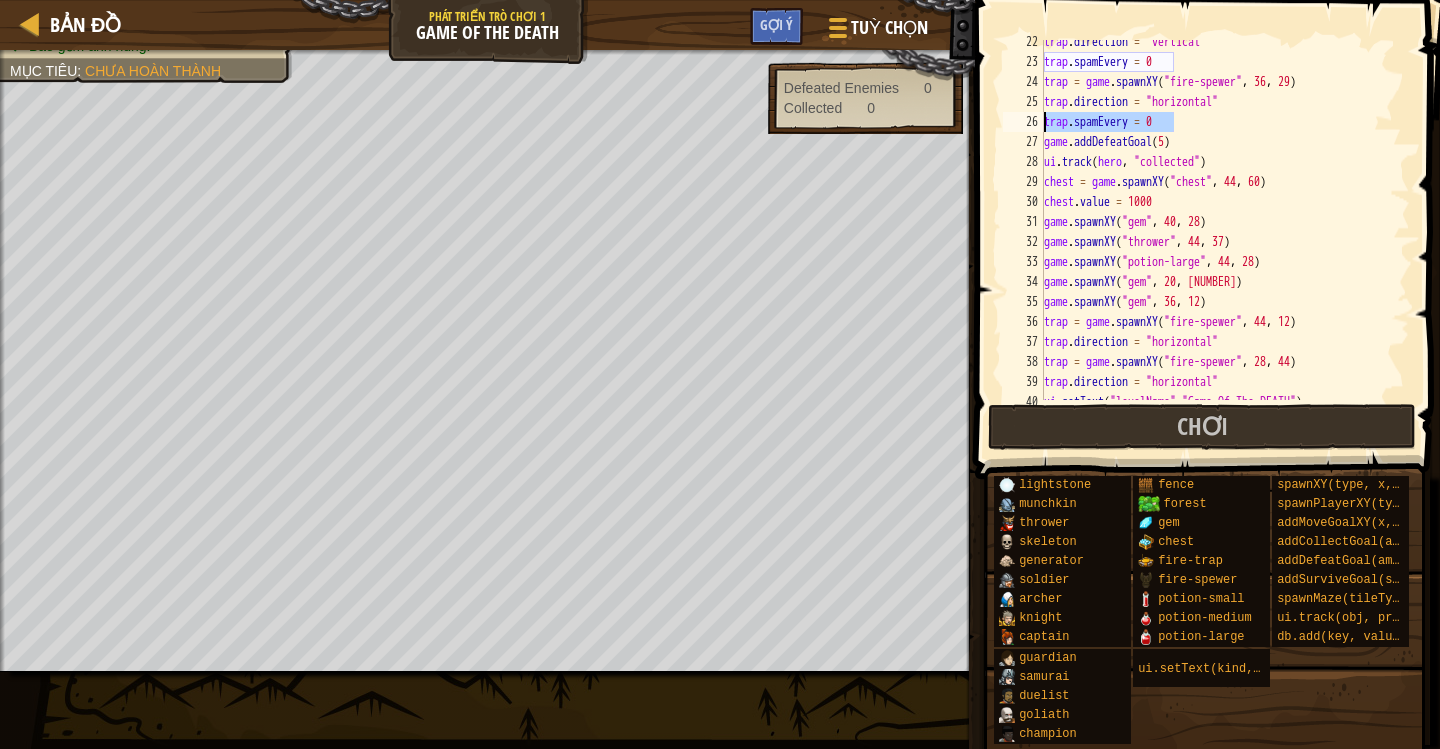 drag, startPoint x: 1186, startPoint y: 123, endPoint x: 1014, endPoint y: 127, distance: 172.04651 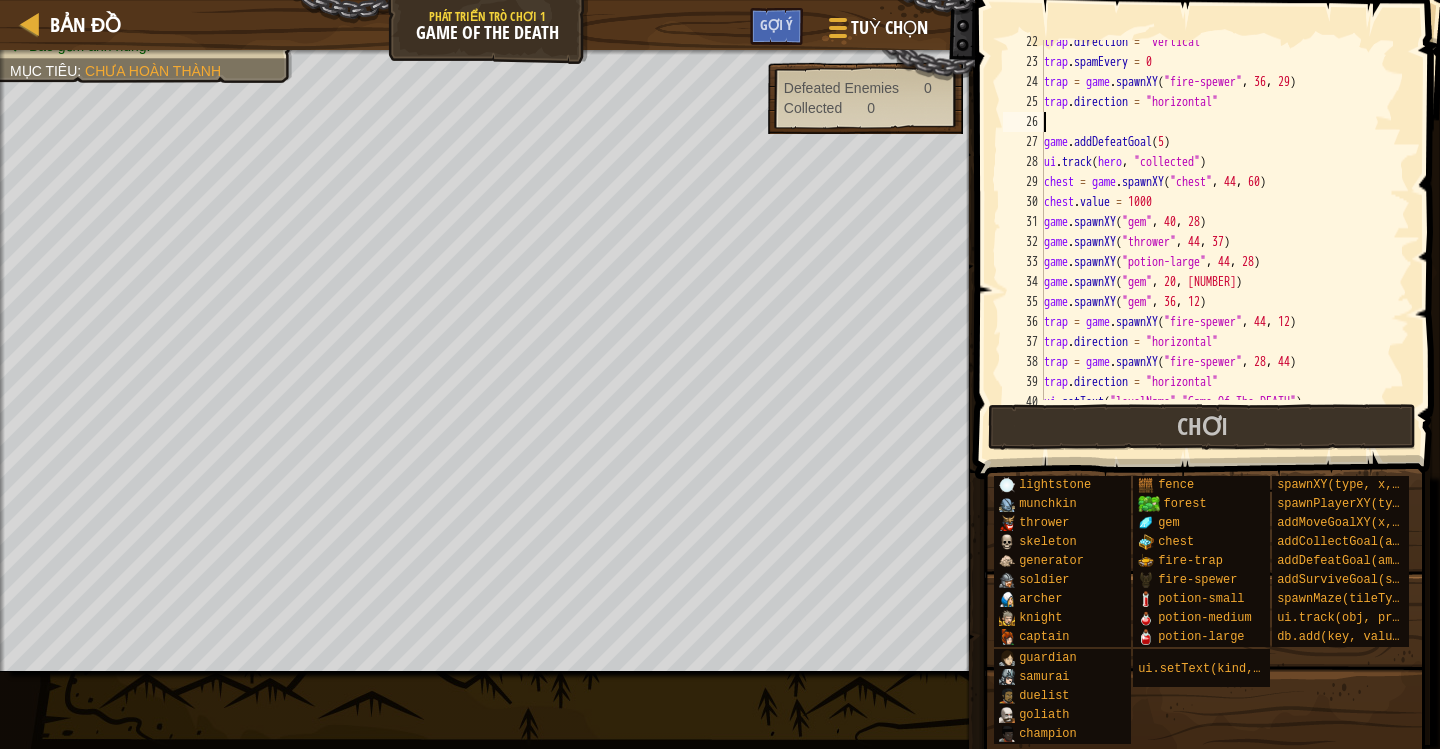 scroll, scrollTop: 9, scrollLeft: 0, axis: vertical 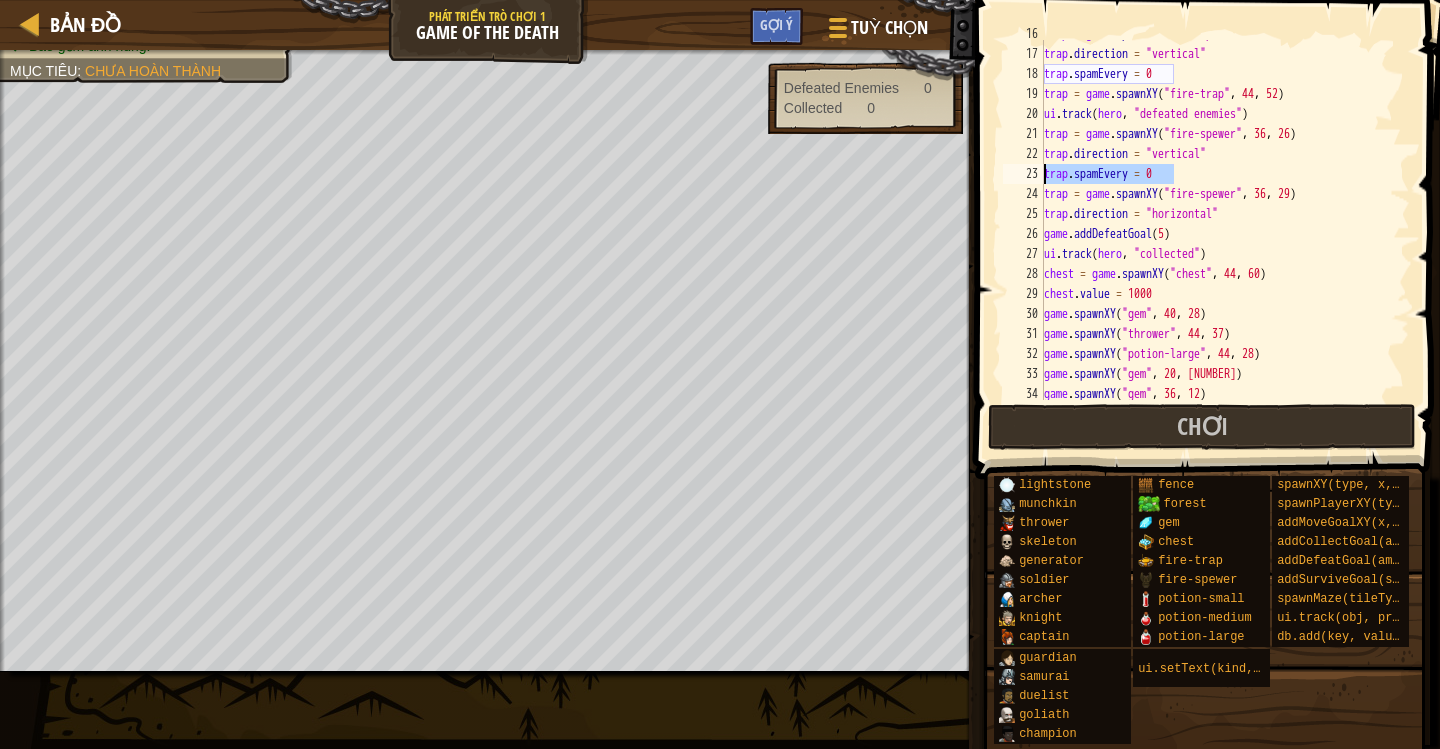 drag, startPoint x: 1183, startPoint y: 172, endPoint x: 1038, endPoint y: 175, distance: 145.03104 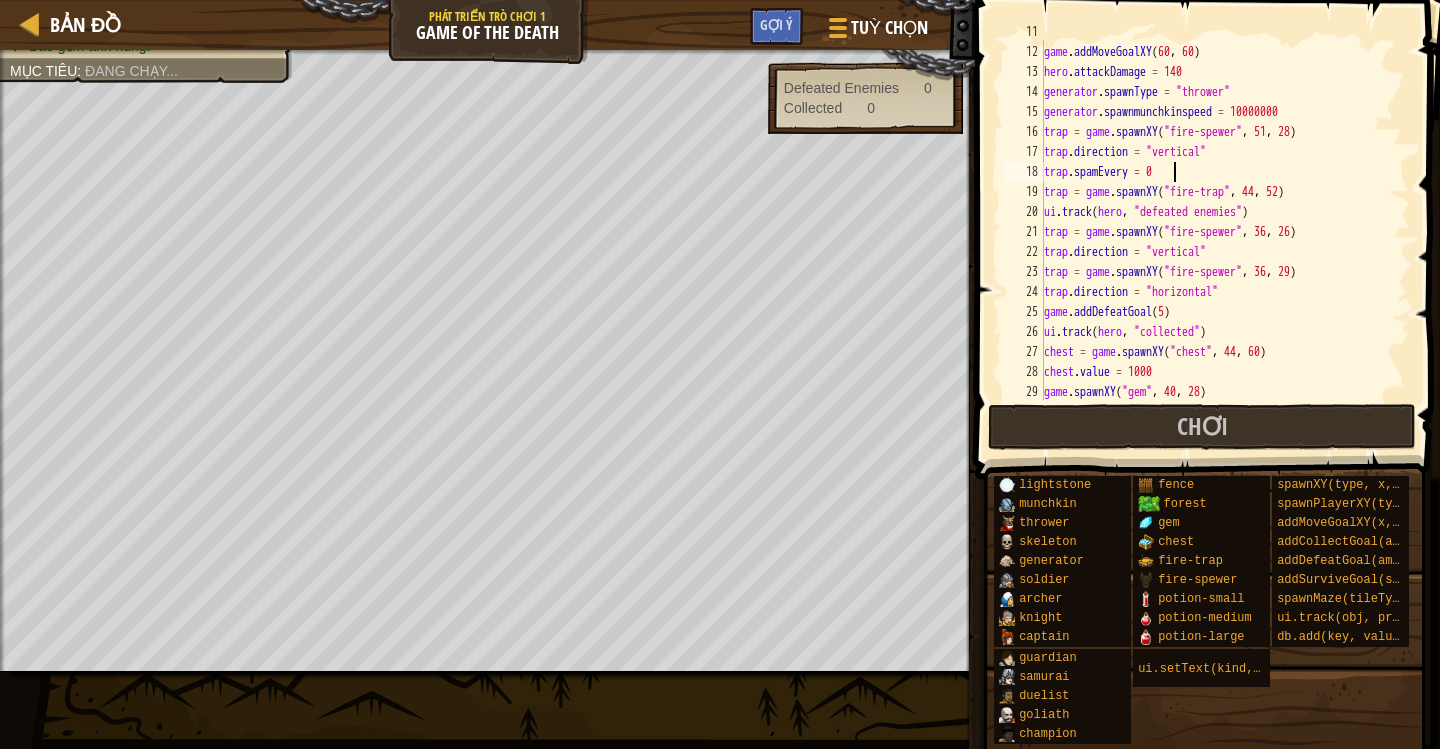 scroll, scrollTop: 218, scrollLeft: 0, axis: vertical 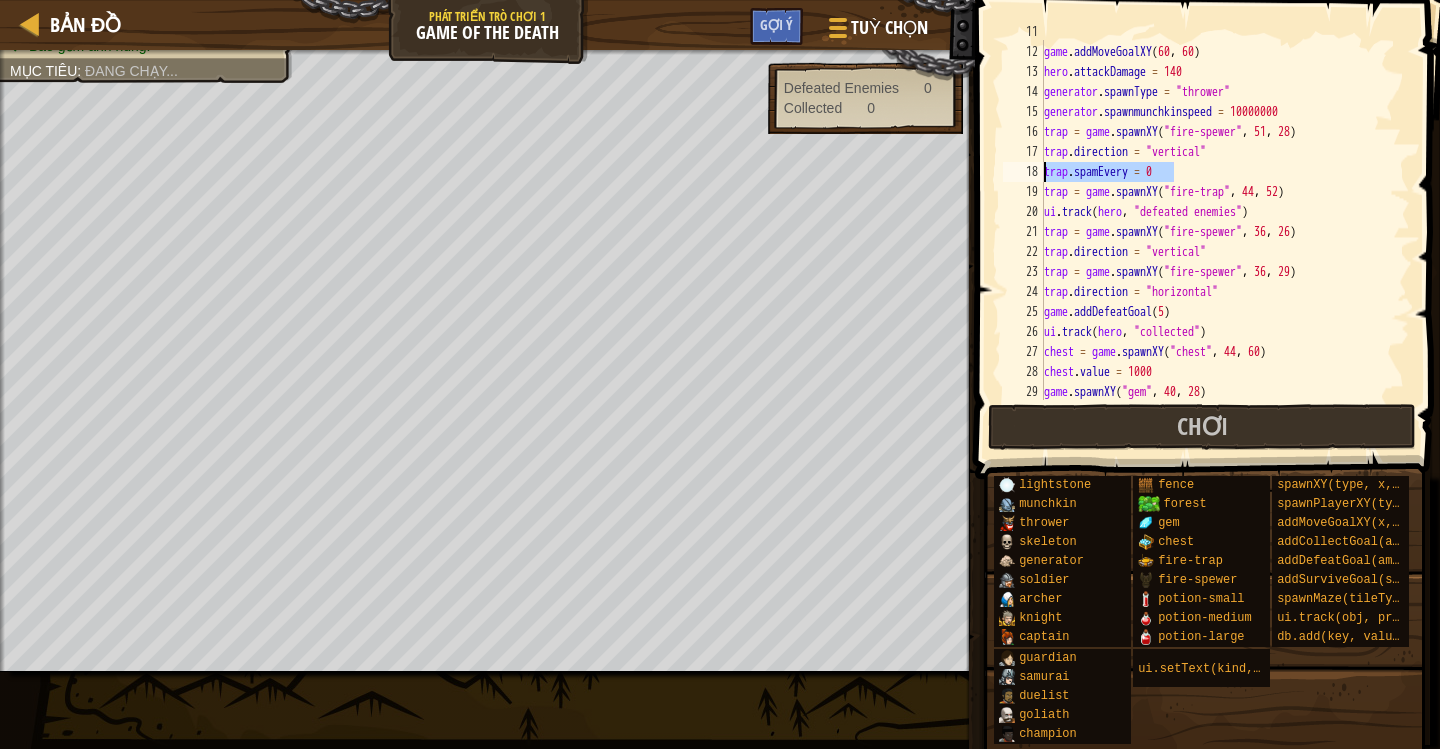 drag, startPoint x: 1155, startPoint y: 173, endPoint x: 1026, endPoint y: 179, distance: 129.13947 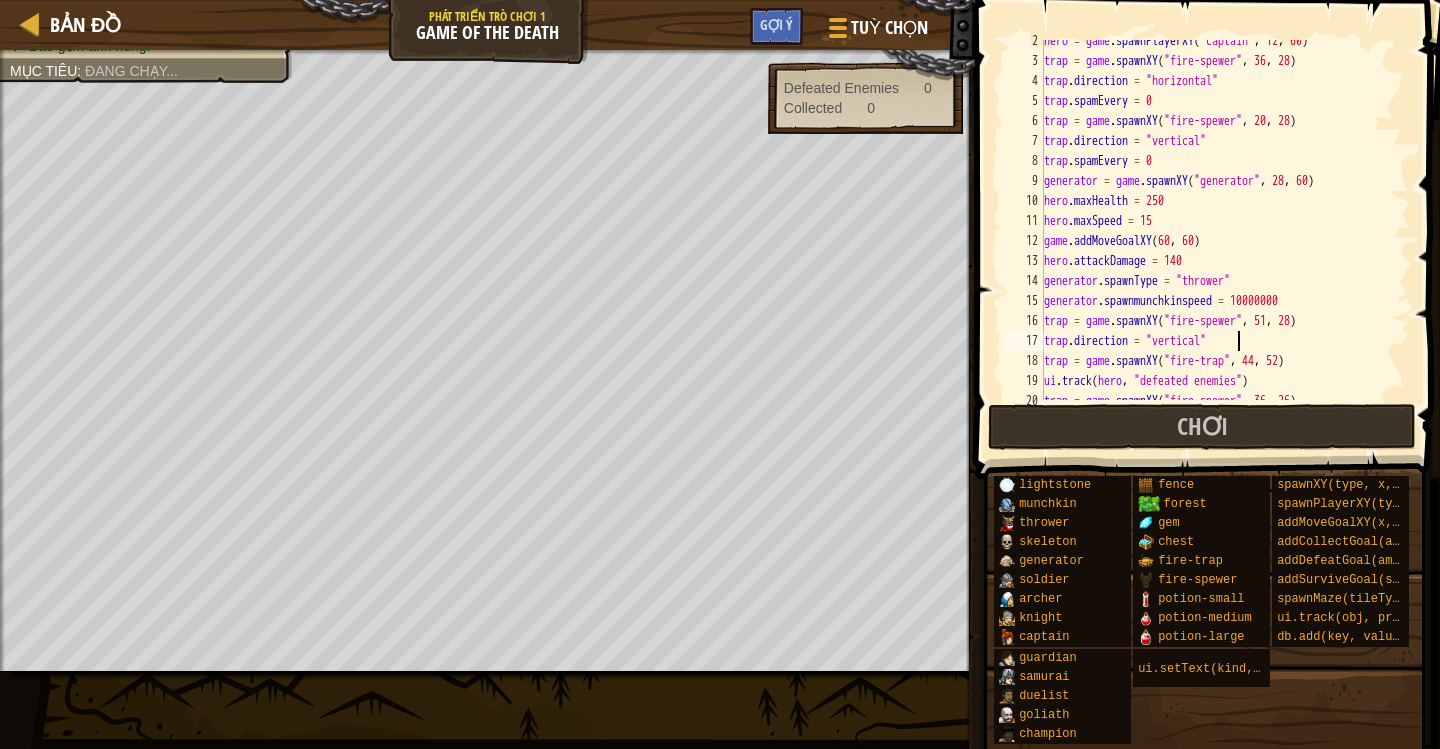 scroll, scrollTop: 29, scrollLeft: 0, axis: vertical 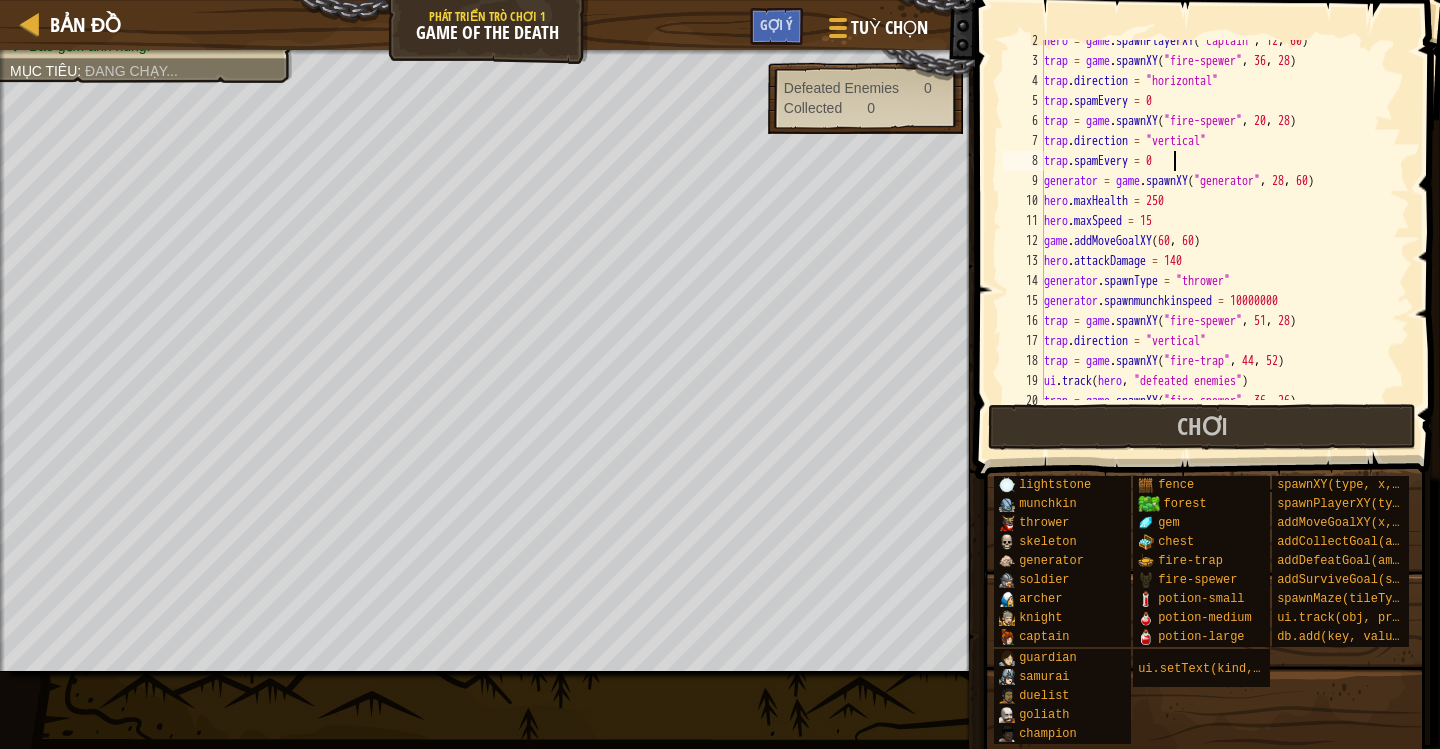drag, startPoint x: 1088, startPoint y: 157, endPoint x: 1043, endPoint y: 158, distance: 45.01111 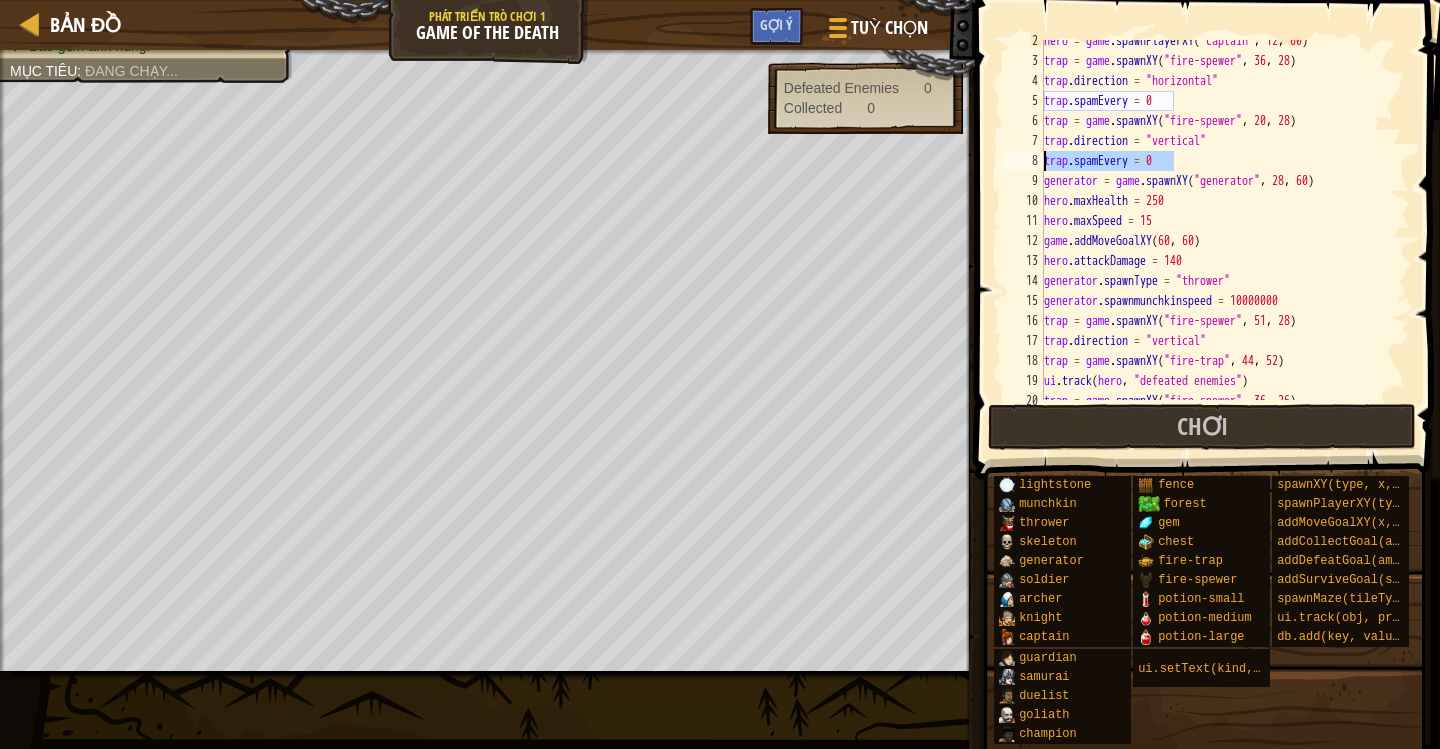 type on "trap.spamEvery = [NUMBER]" 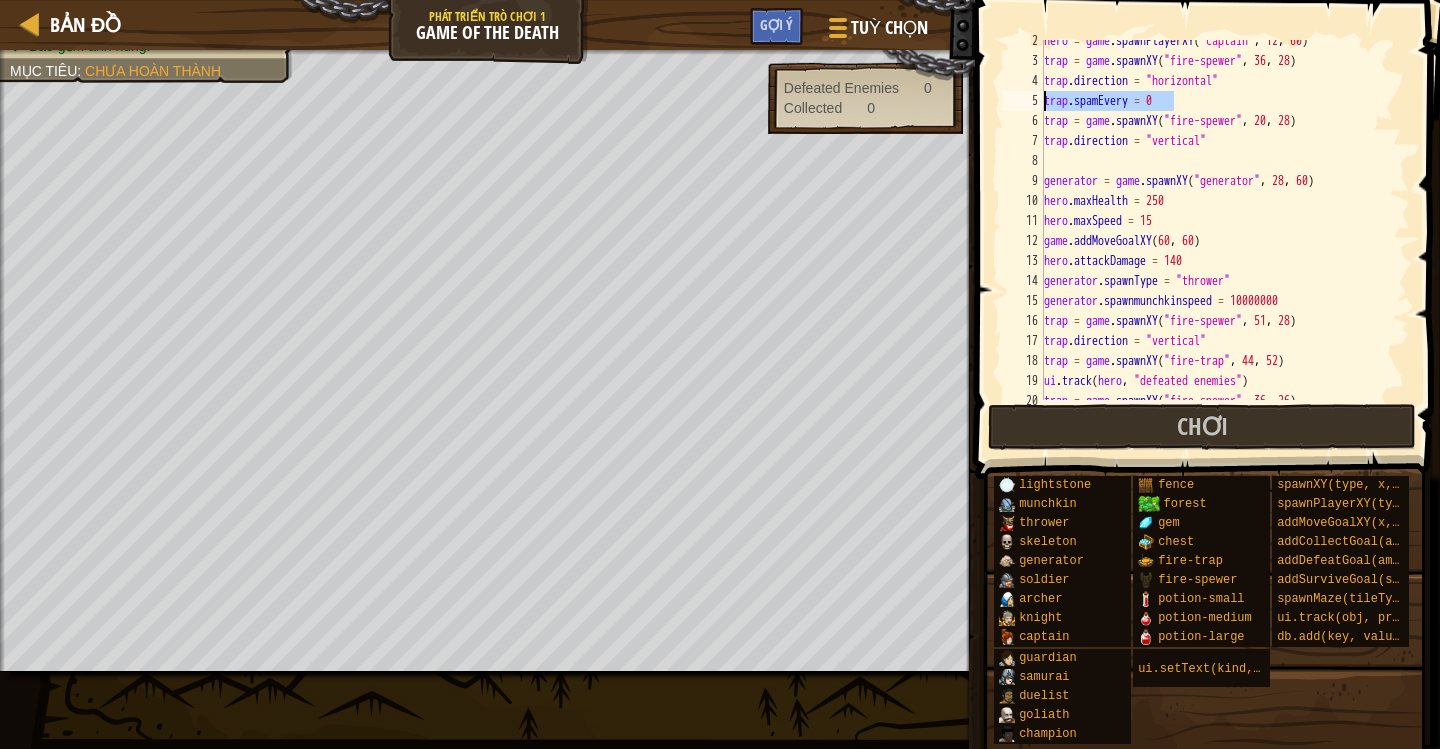 drag, startPoint x: 1187, startPoint y: 106, endPoint x: 1043, endPoint y: 104, distance: 144.01389 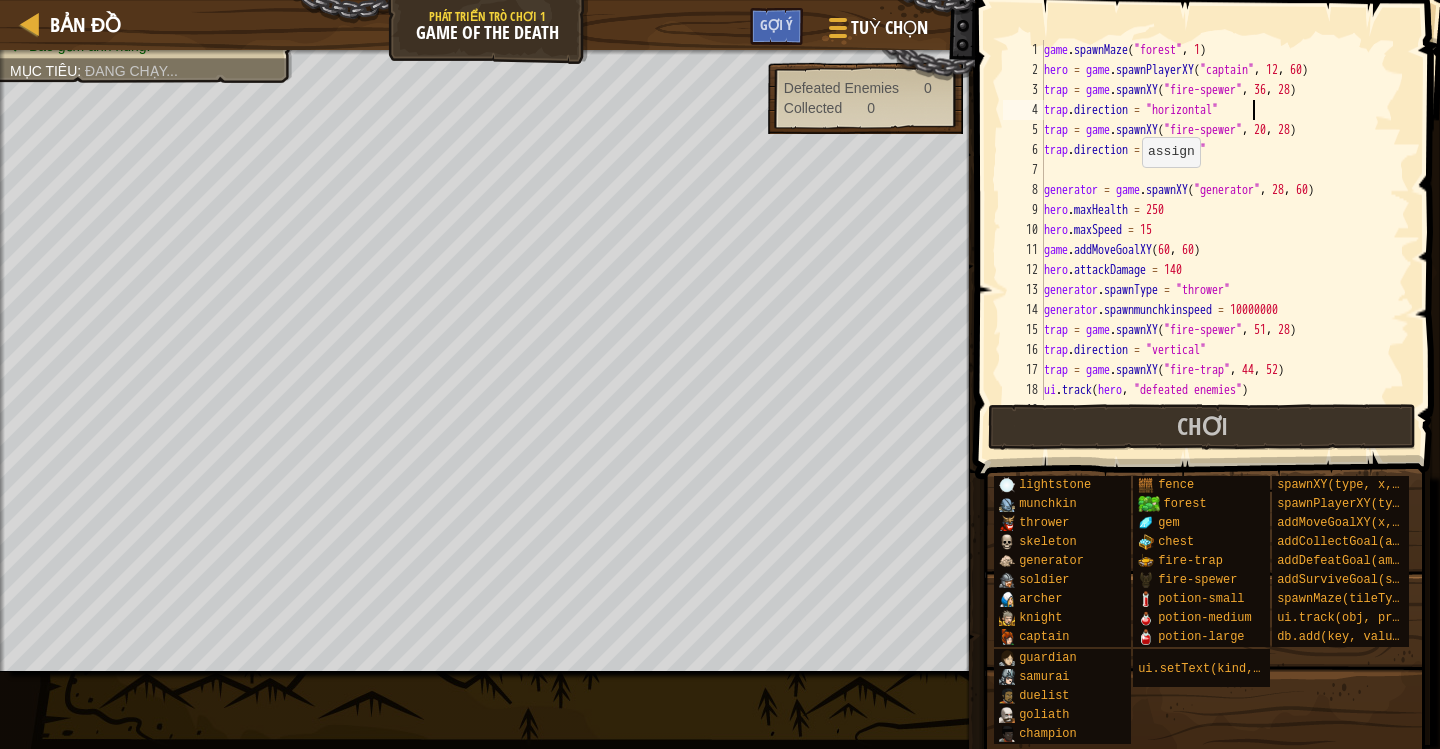 type on "trap.direction = "horizontal"" 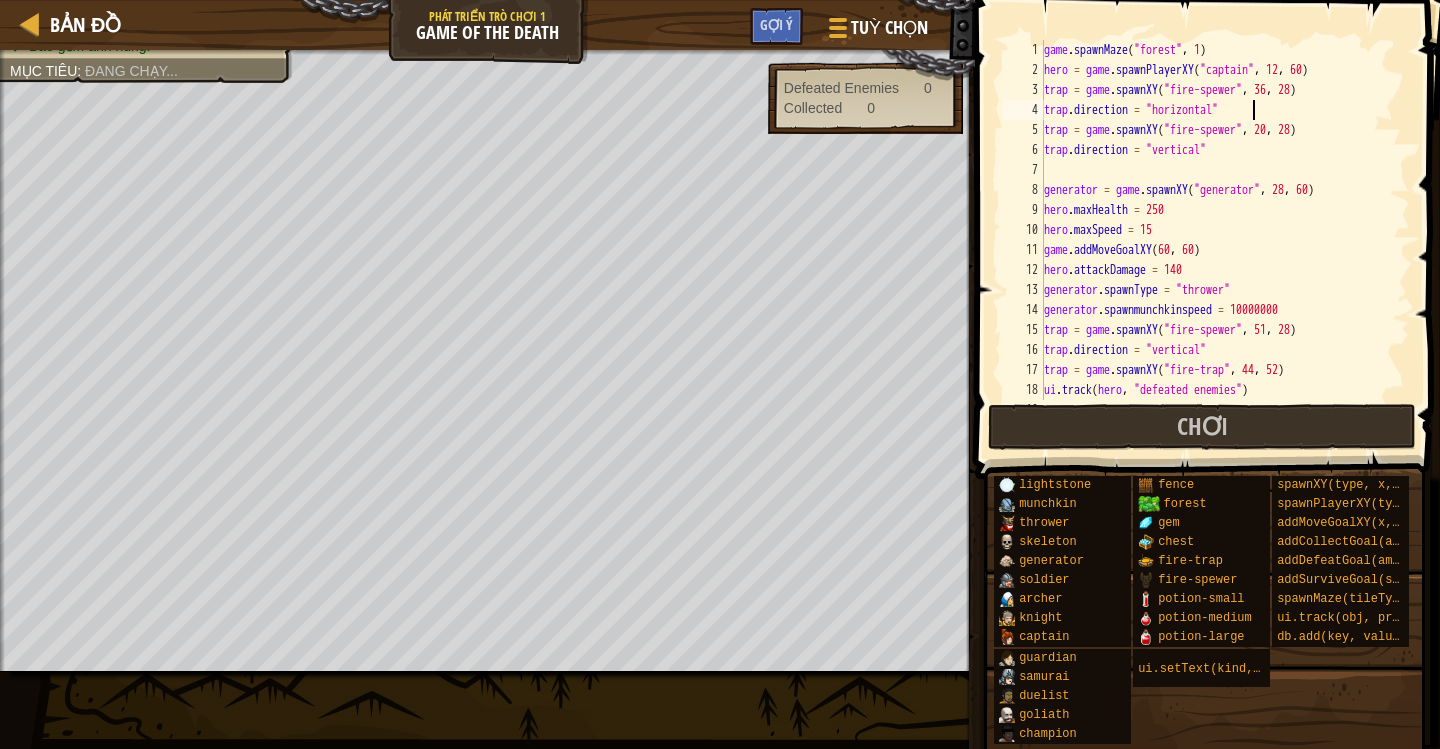 scroll, scrollTop: 0, scrollLeft: 0, axis: both 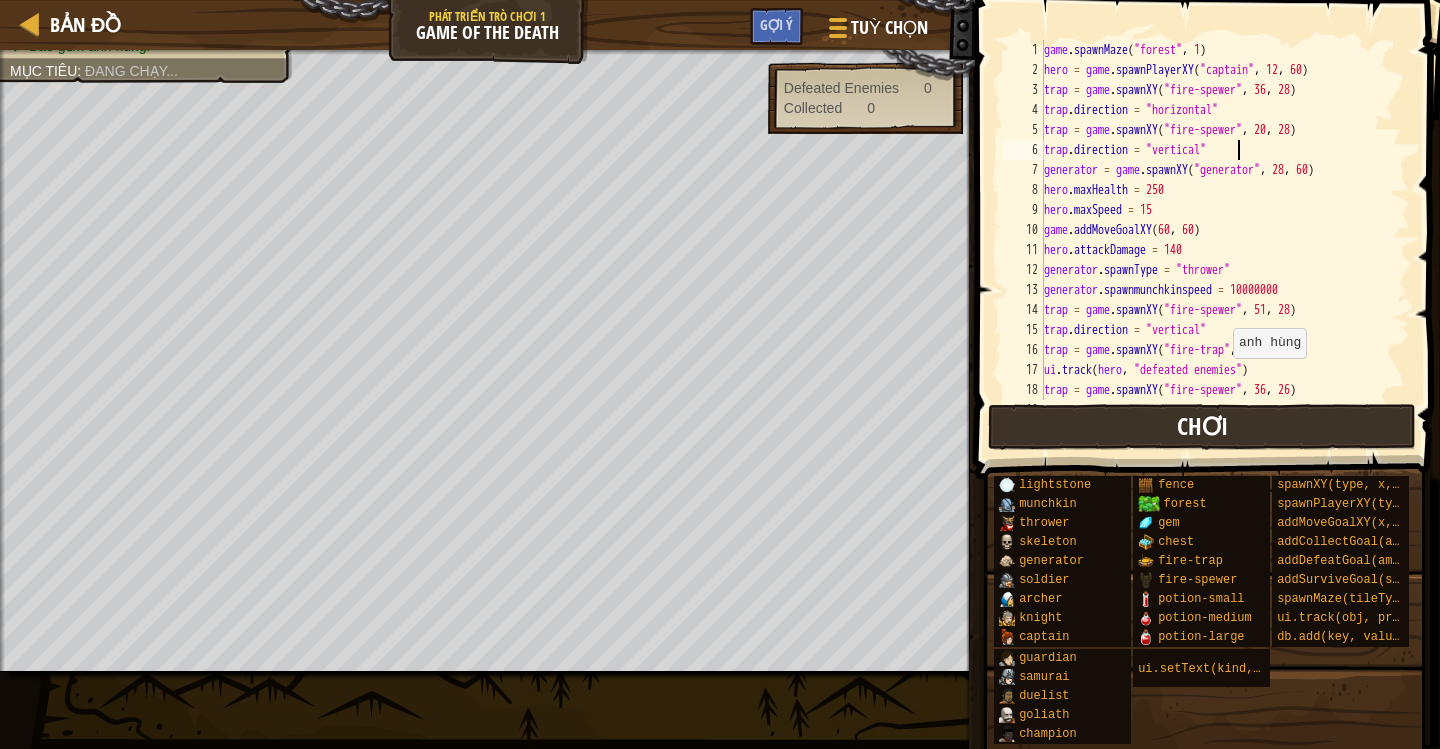 click on "Chơi" at bounding box center (1202, 426) 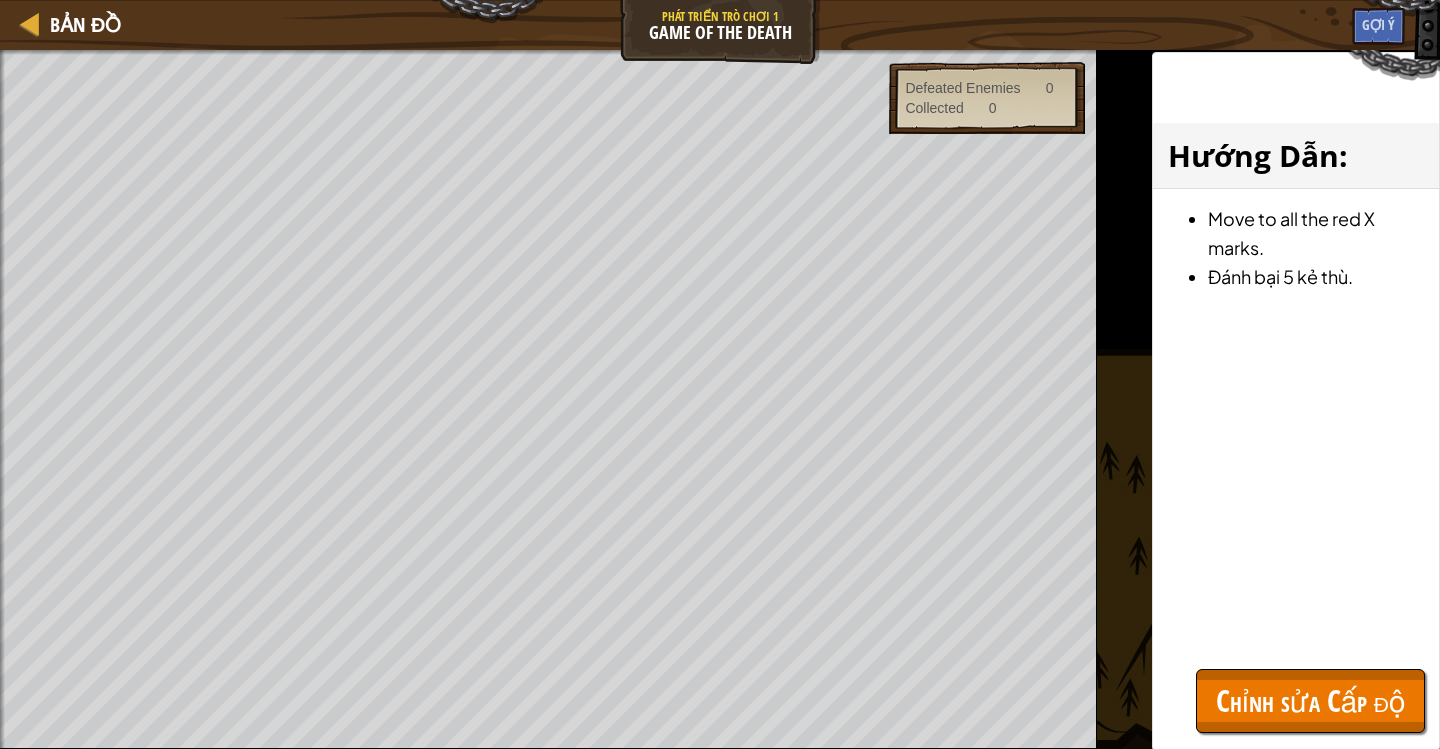 click on "Chỉnh sửa Cấp độ" at bounding box center (1310, 700) 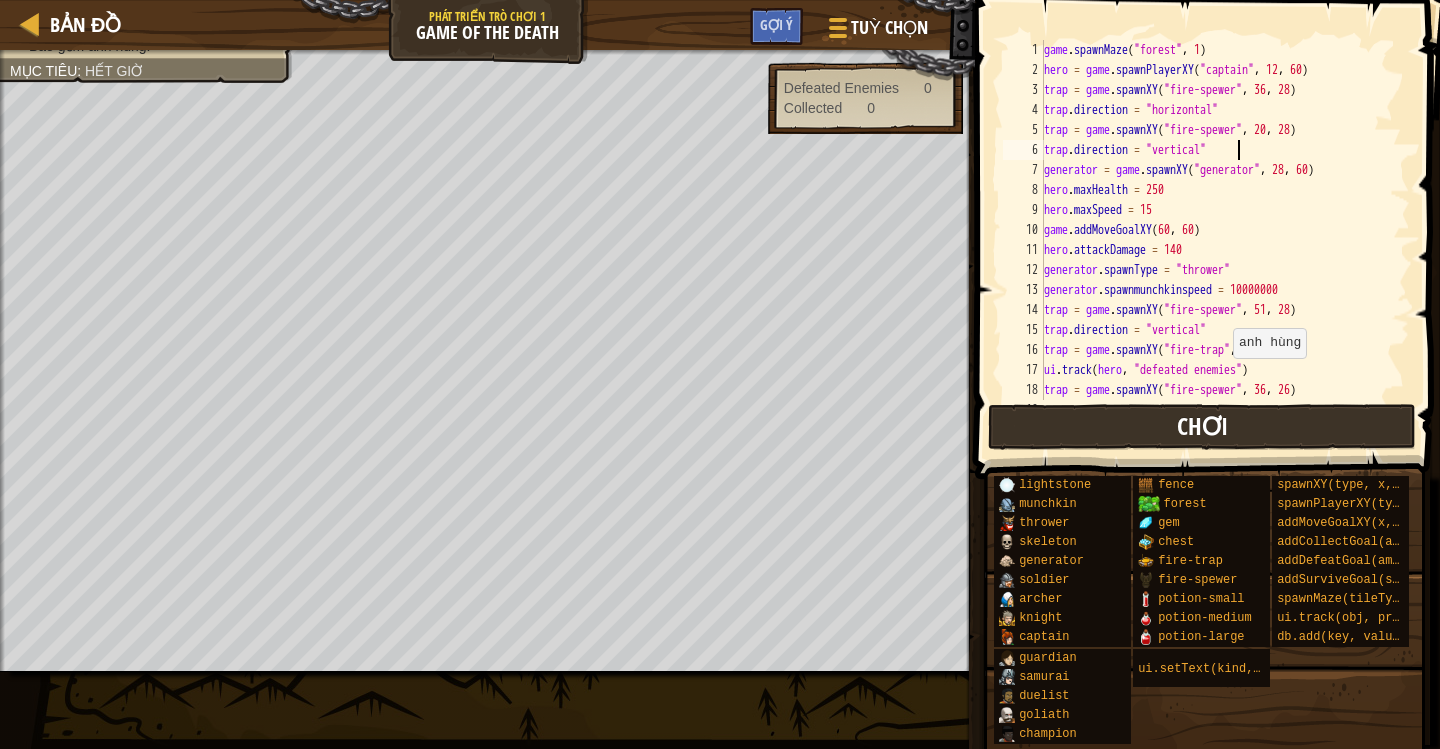 click on "Chơi" at bounding box center (1202, 427) 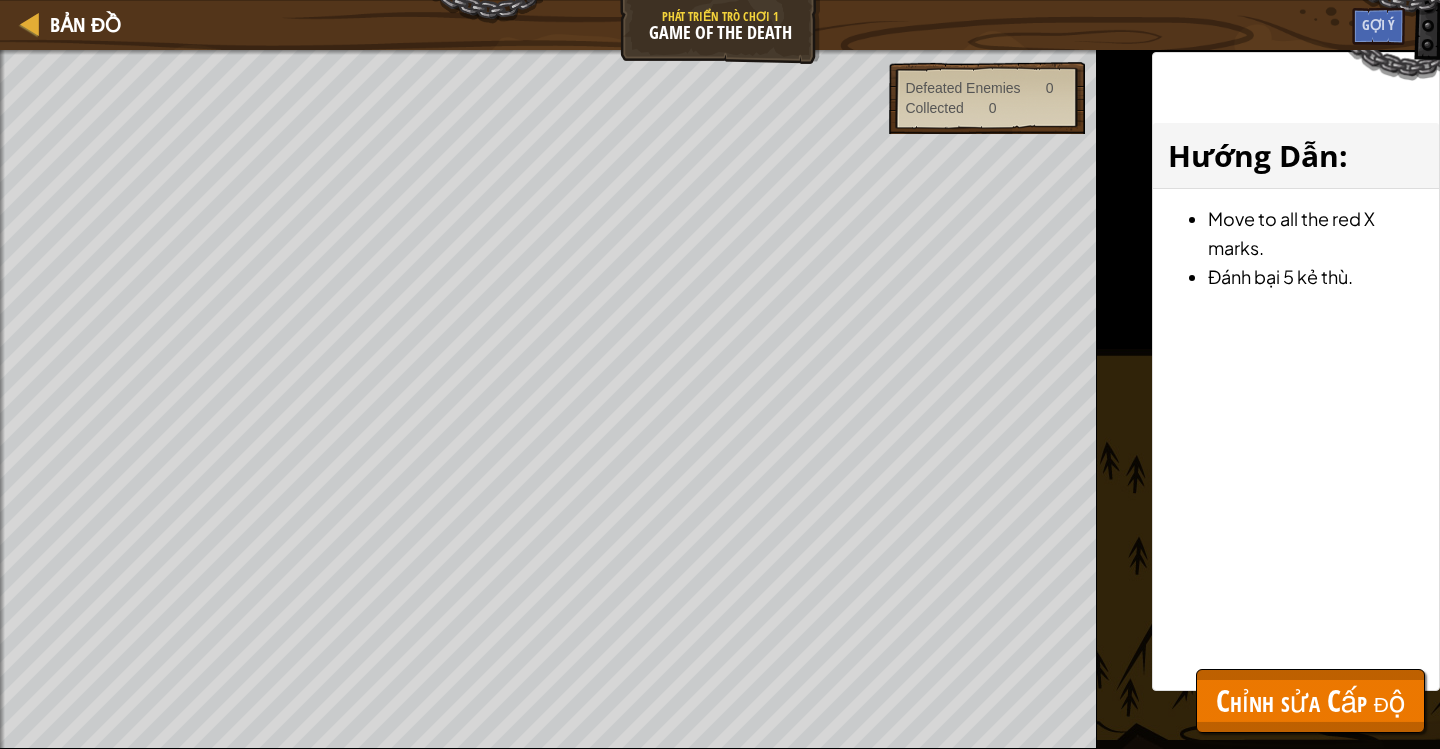 click on "Chỉnh sửa Cấp độ" at bounding box center (1310, 700) 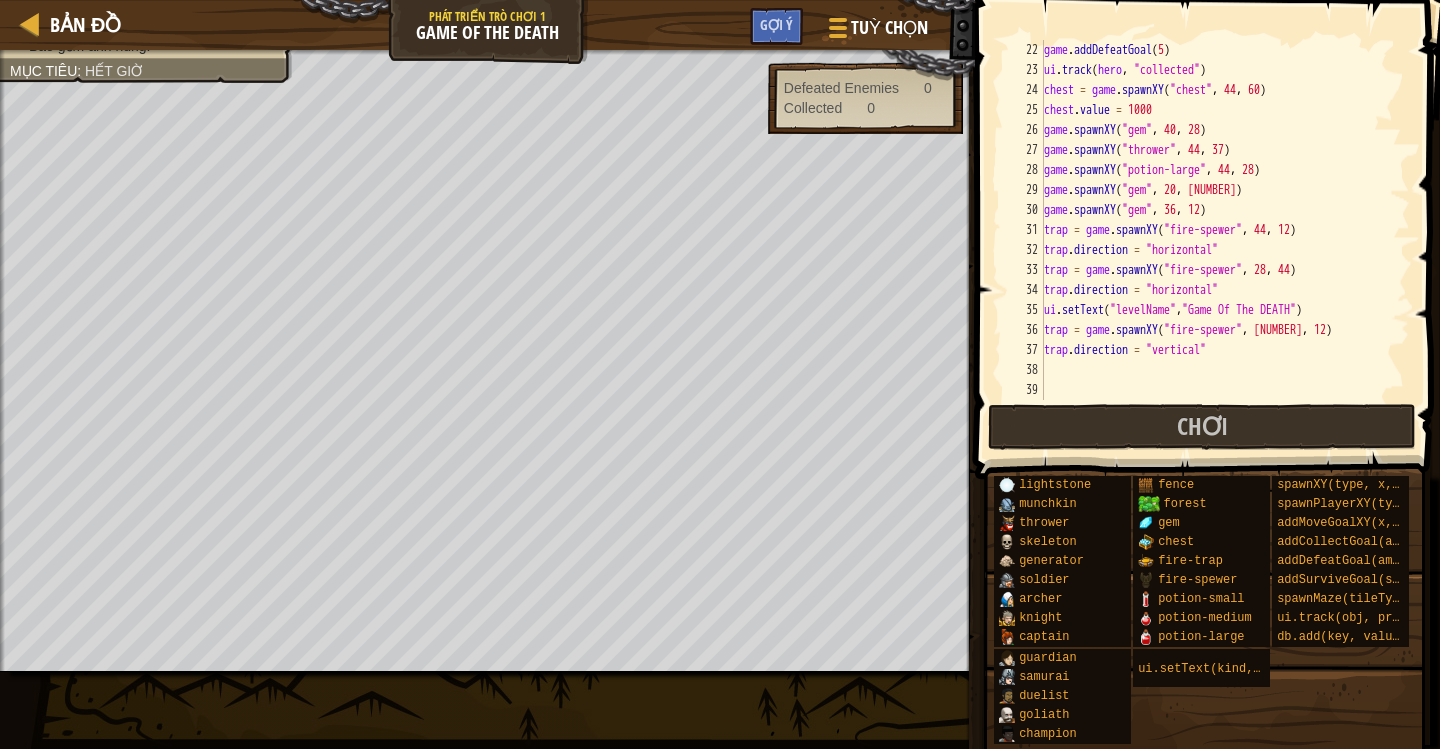 scroll, scrollTop: 420, scrollLeft: 0, axis: vertical 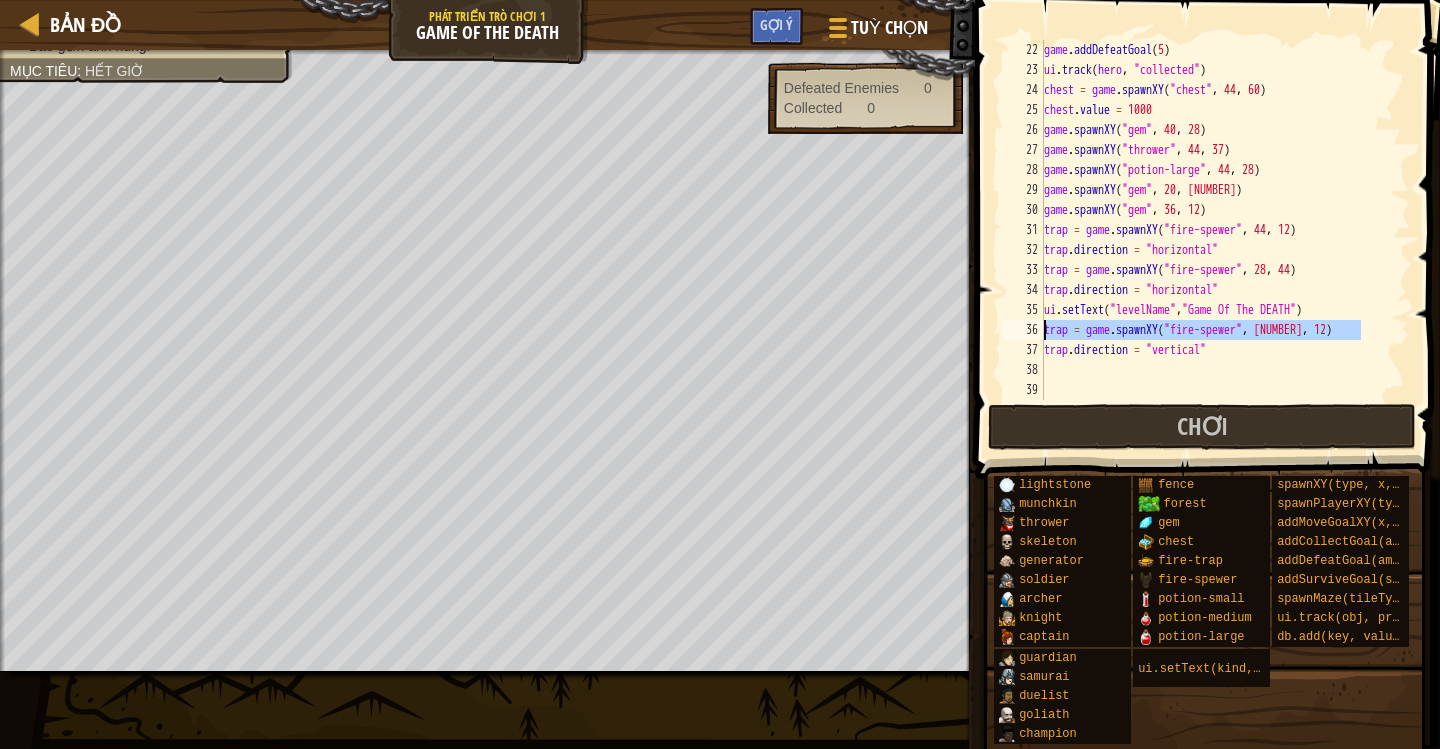drag, startPoint x: 1365, startPoint y: 331, endPoint x: 1012, endPoint y: 332, distance: 353.0014 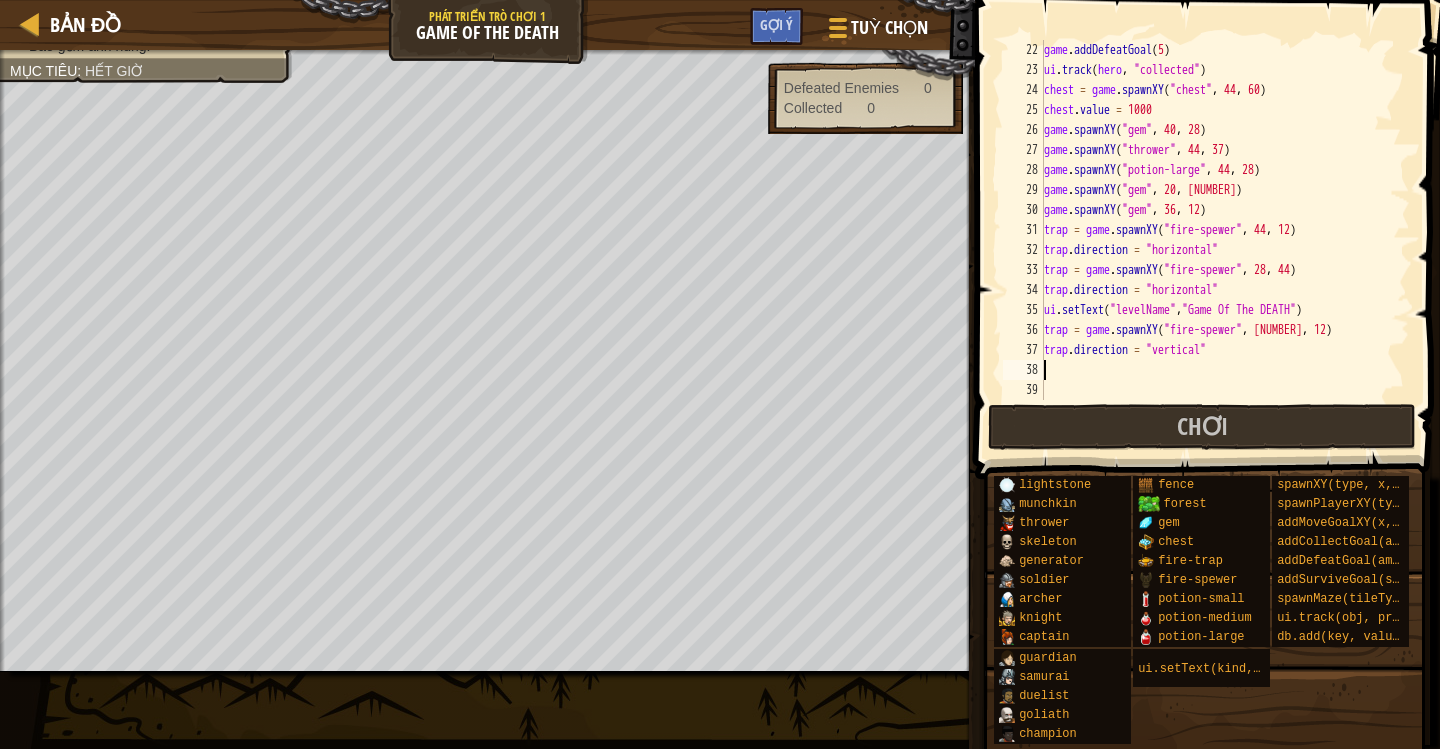 paste on "trap = game.spawnXY("fire-spewer", 12.3, 12)" 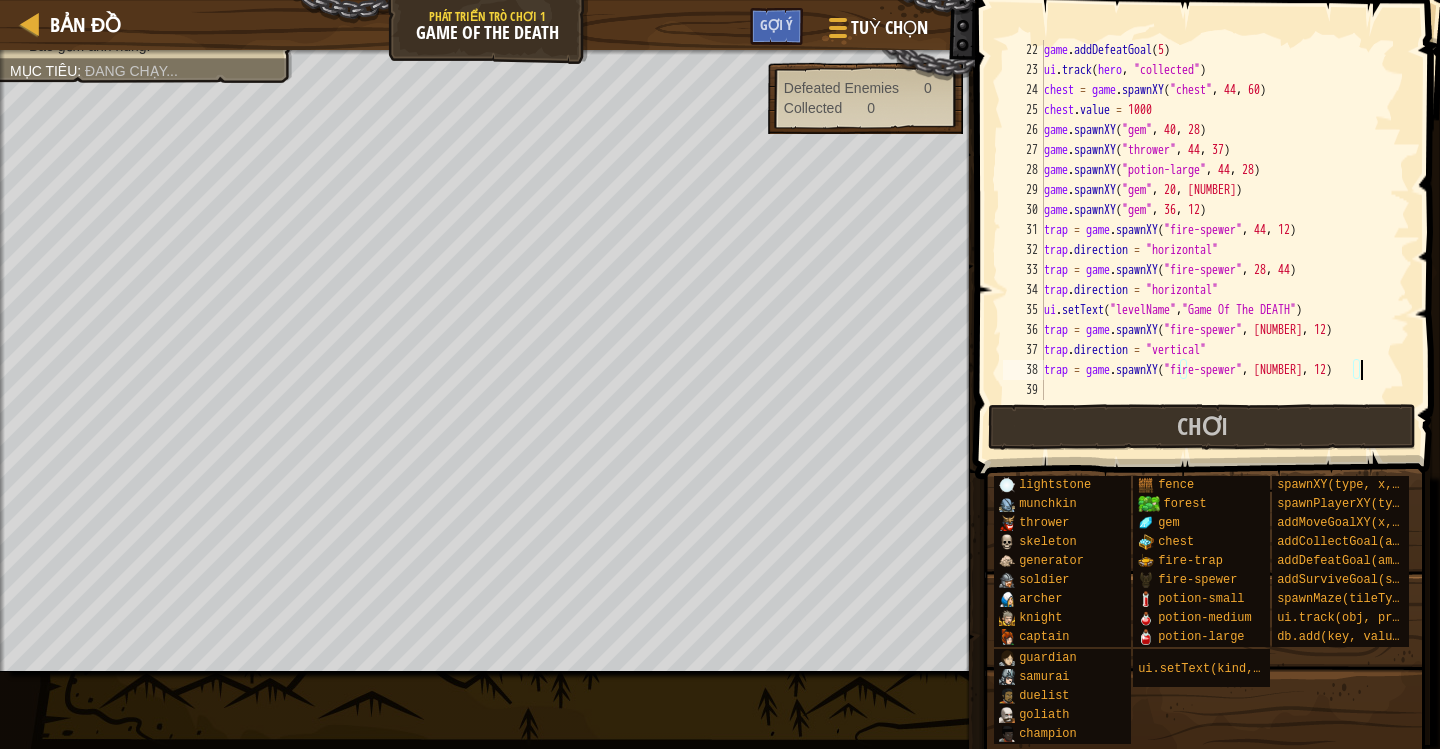 click on "game . addDefeatGoal ( 5 ) ui . track ( hero ,   "collected" ) chest   =   game . spawnXY ( "chest" ,   [NUMBER] ,   [NUMBER] ) chest . value   =   1000 game . spawnXY ( "gem" ,   [NUMBER] ,   [NUMBER] ) game . spawnXY ( "thrower" ,   [NUMBER] ,   [NUMBER] ) game . spawnXY ( "potion-large" ,   [NUMBER] ,   [NUMBER] ) game . spawnXY ( "gem" ,   [NUMBER] ,   [NUMBER] ) game . spawnXY ( "gem" ,   [NUMBER] ,   [NUMBER] ) trap   =   game . spawnXY ( "fire-spewer" ,   [NUMBER] ,   [NUMBER] ) trap . direction   =   "horizontal" trap   =   game . spawnXY ( "fire-spewer" ,   [NUMBER] ,   [NUMBER] ) trap . direction   =   "horizontal" ui . setText ( "levelName" , "Game Of The DEATH" ) trap   =   game . spawnXY ( "fire-spewer" ,   [NUMBER] ,   [NUMBER] ) trap . direction   =   "vertical" trap   =   game . spawnXY ( "fire-spewer" ,   [NUMBER] ,   [NUMBER] )" at bounding box center (1225, 240) 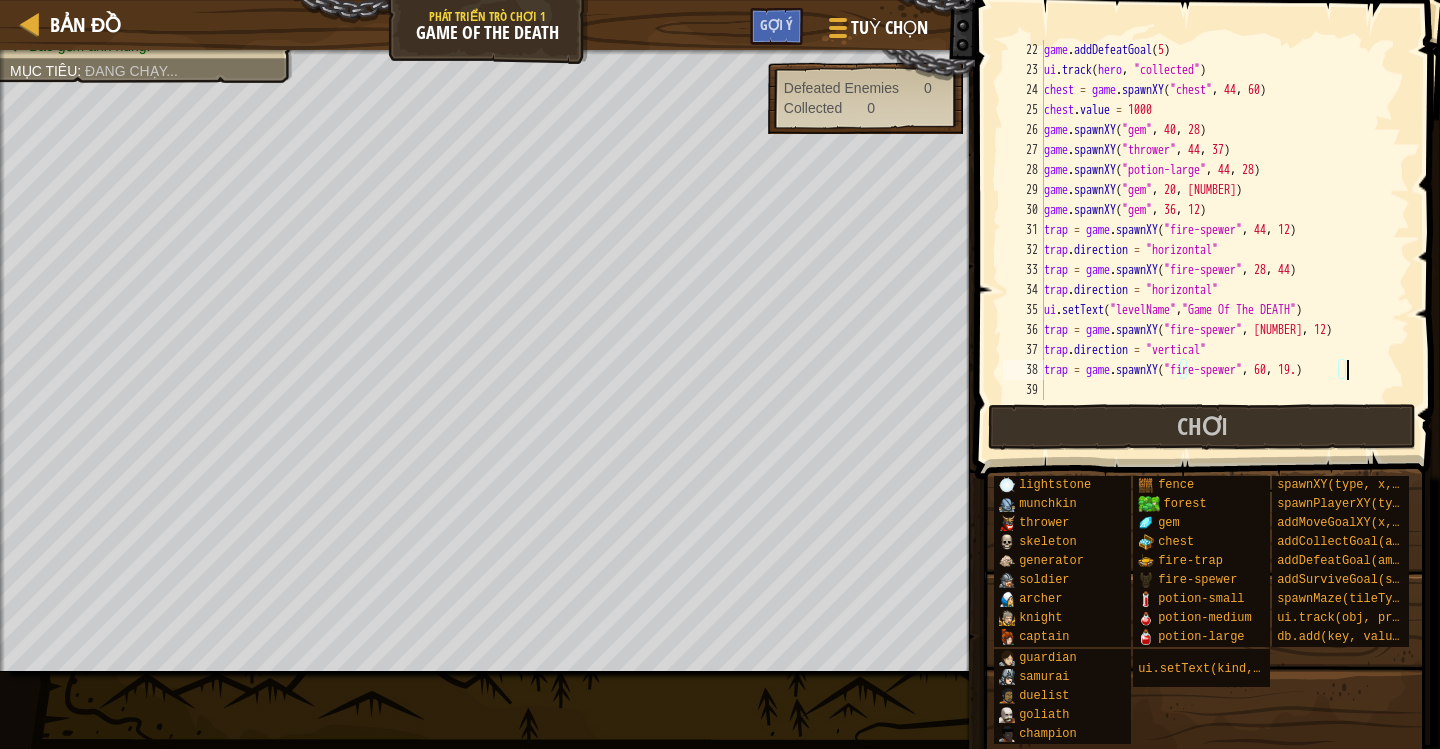 scroll, scrollTop: 9, scrollLeft: 25, axis: both 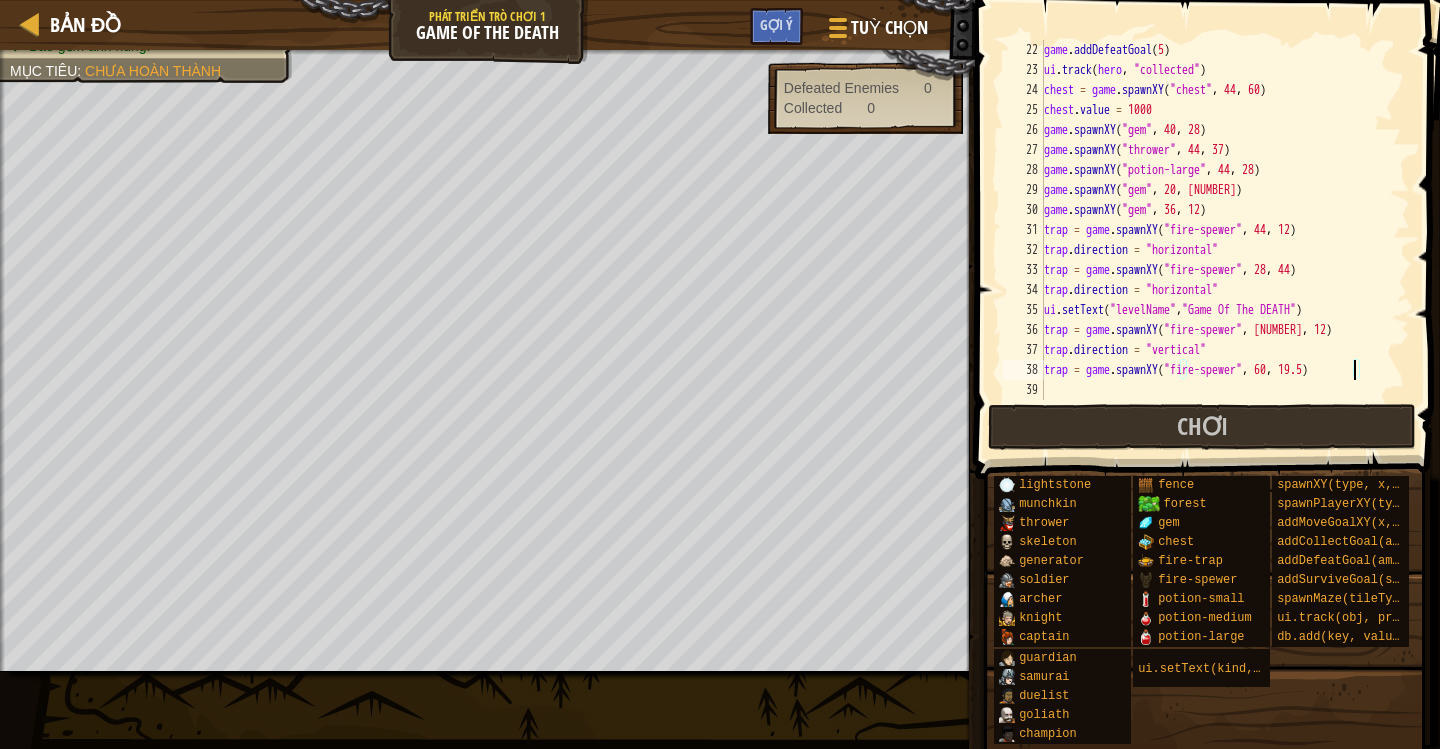 click on "game . addDefeatGoal ( 5 ) ui . track ( hero ,   "collected" ) chest   =   game . spawnXY ( "chest" ,   [NUMBER] ,   [NUMBER] ) chest . value   =   1000 game . spawnXY ( "gem" ,   [NUMBER] ,   [NUMBER] ) game . spawnXY ( "thrower" ,   [NUMBER] ,   [NUMBER] ) game . spawnXY ( "potion-large" ,   [NUMBER] ,   [NUMBER] ) game . spawnXY ( "gem" ,   [NUMBER] ,   [NUMBER] ) game . spawnXY ( "gem" ,   [NUMBER] ,   [NUMBER] ) trap   =   game . spawnXY ( "fire-spewer" ,   [NUMBER] ,   [NUMBER] ) trap . direction   =   "horizontal" trap   =   game . spawnXY ( "fire-spewer" ,   [NUMBER] ,   [NUMBER] ) trap . direction   =   "horizontal" ui . setText ( "levelName" , "Game Of The DEATH" ) trap   =   game . spawnXY ( "fire-spewer" ,   [NUMBER] ,   [NUMBER] ) trap . direction   =   "vertical" trap   =   game . spawnXY ( "fire-spewer" ,   [NUMBER] ,   [NUMBER] )" at bounding box center (1225, 240) 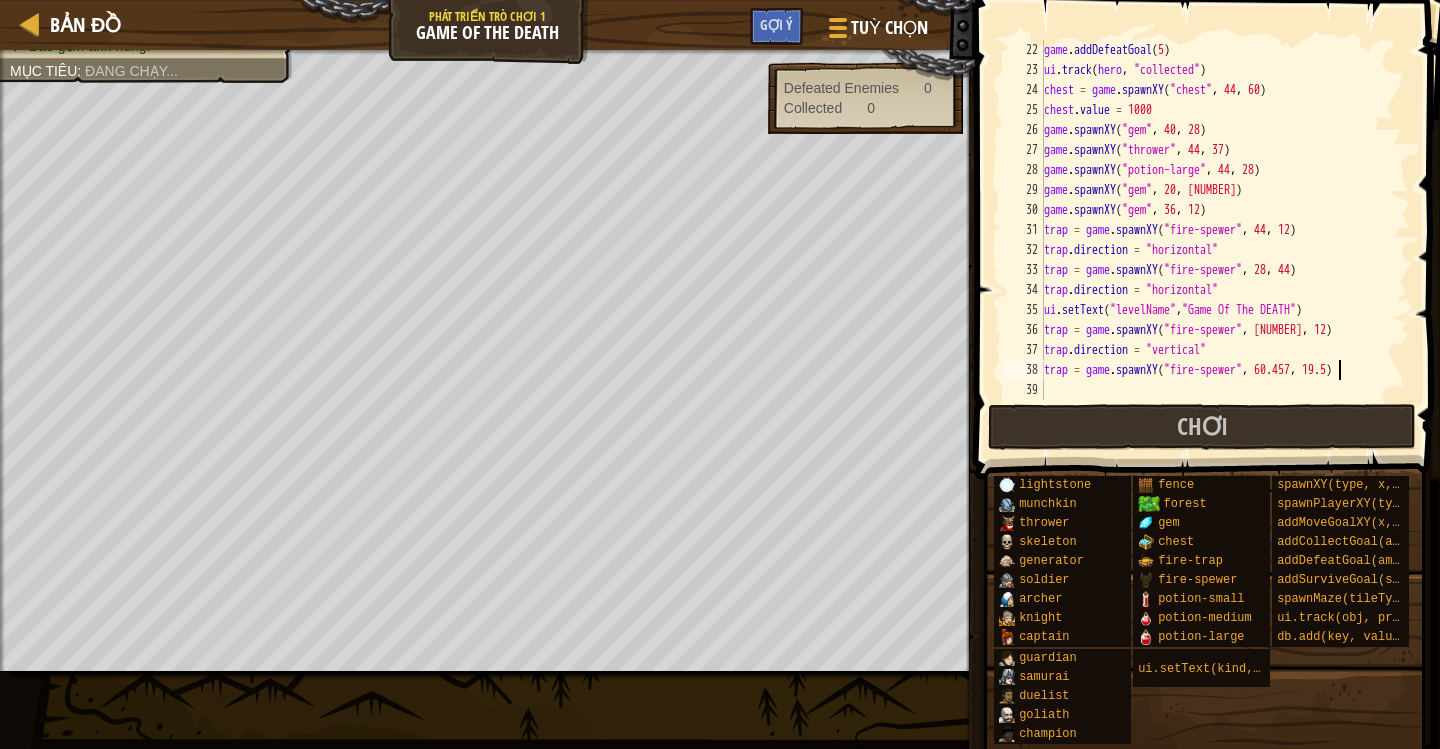 scroll, scrollTop: 9, scrollLeft: 25, axis: both 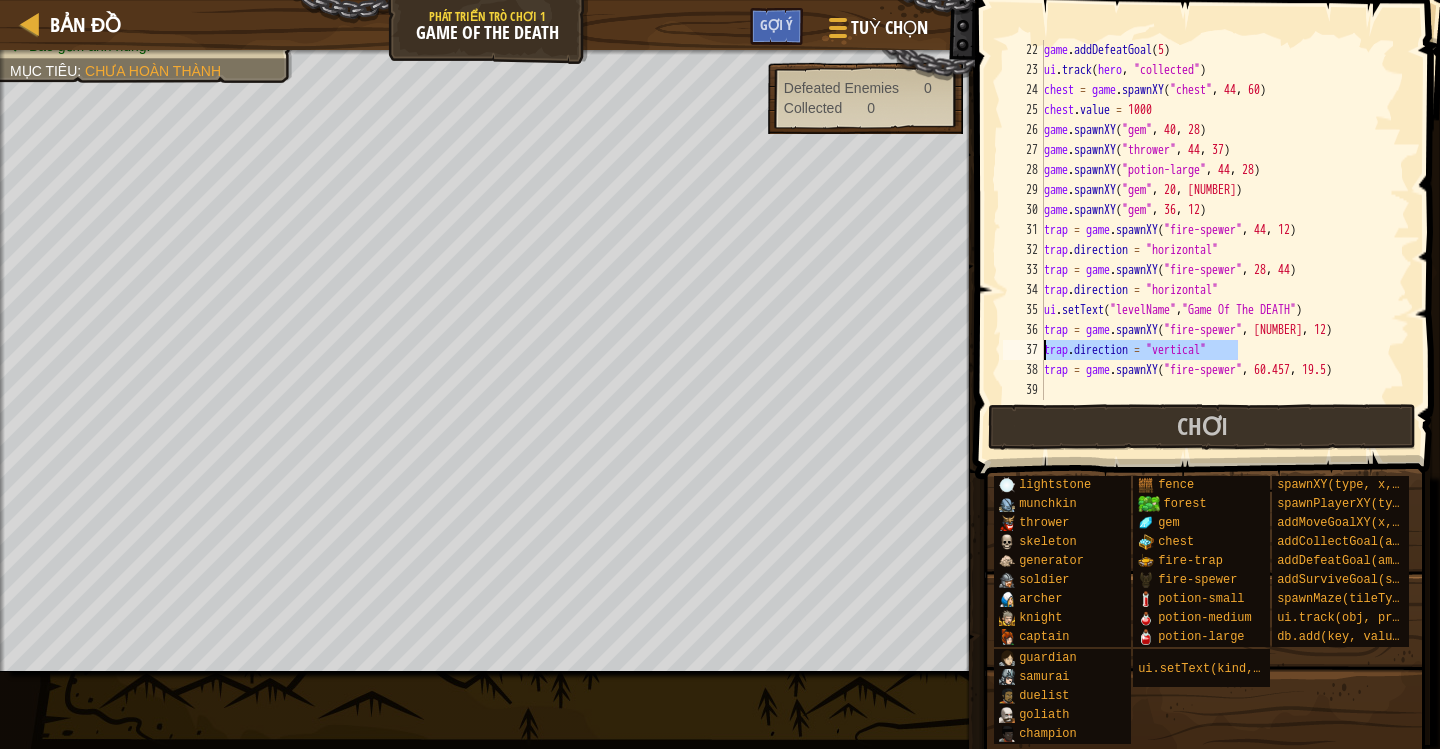 drag, startPoint x: 1249, startPoint y: 351, endPoint x: 1038, endPoint y: 350, distance: 211.00237 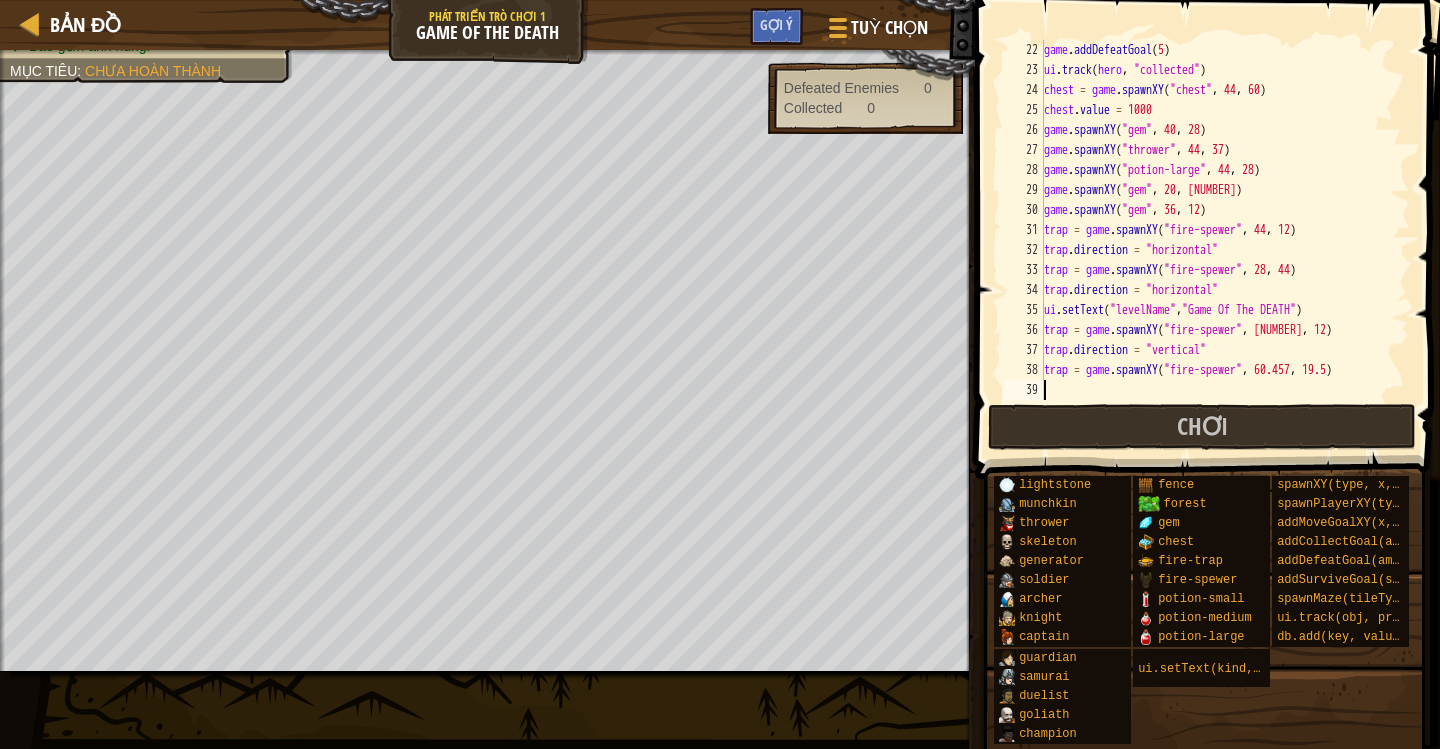 scroll, scrollTop: 9, scrollLeft: 0, axis: vertical 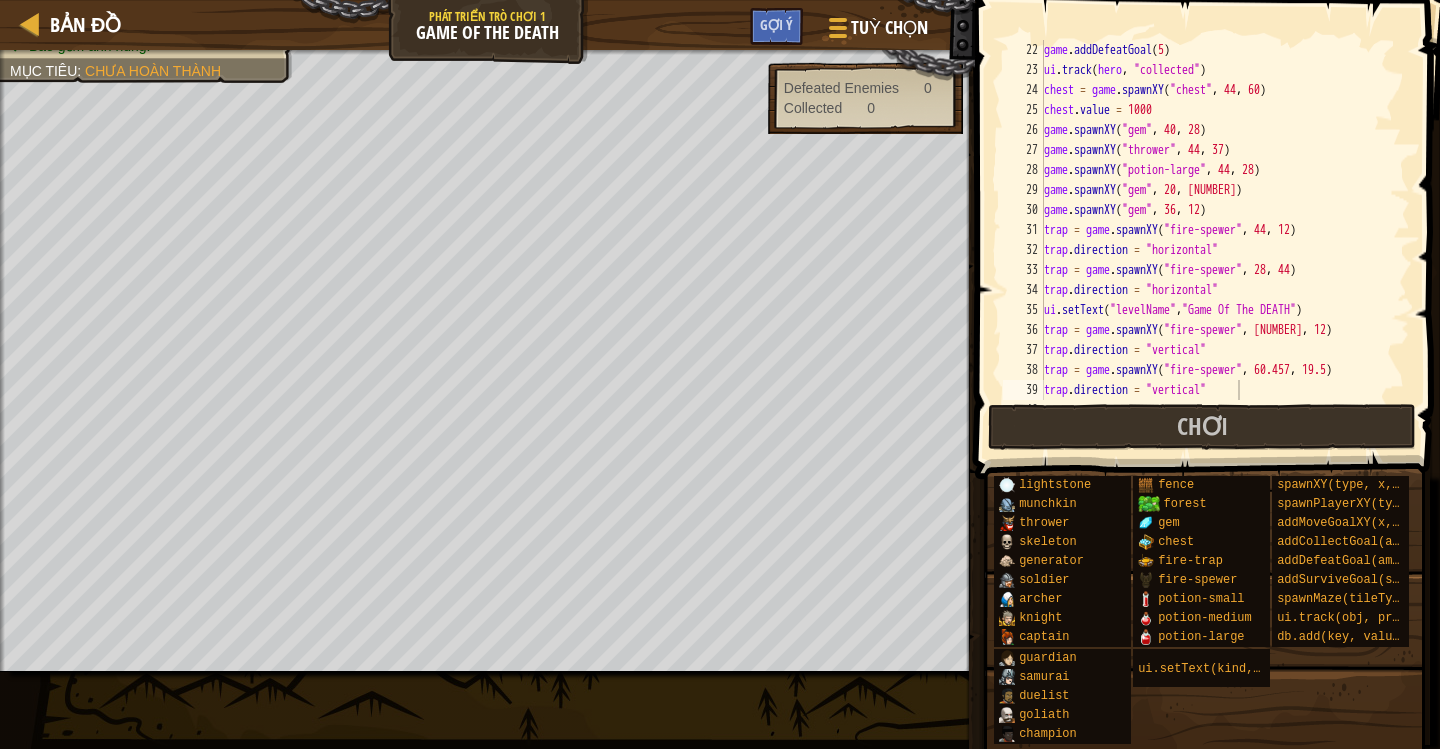 drag, startPoint x: 1096, startPoint y: 421, endPoint x: 1075, endPoint y: 416, distance: 21.587032 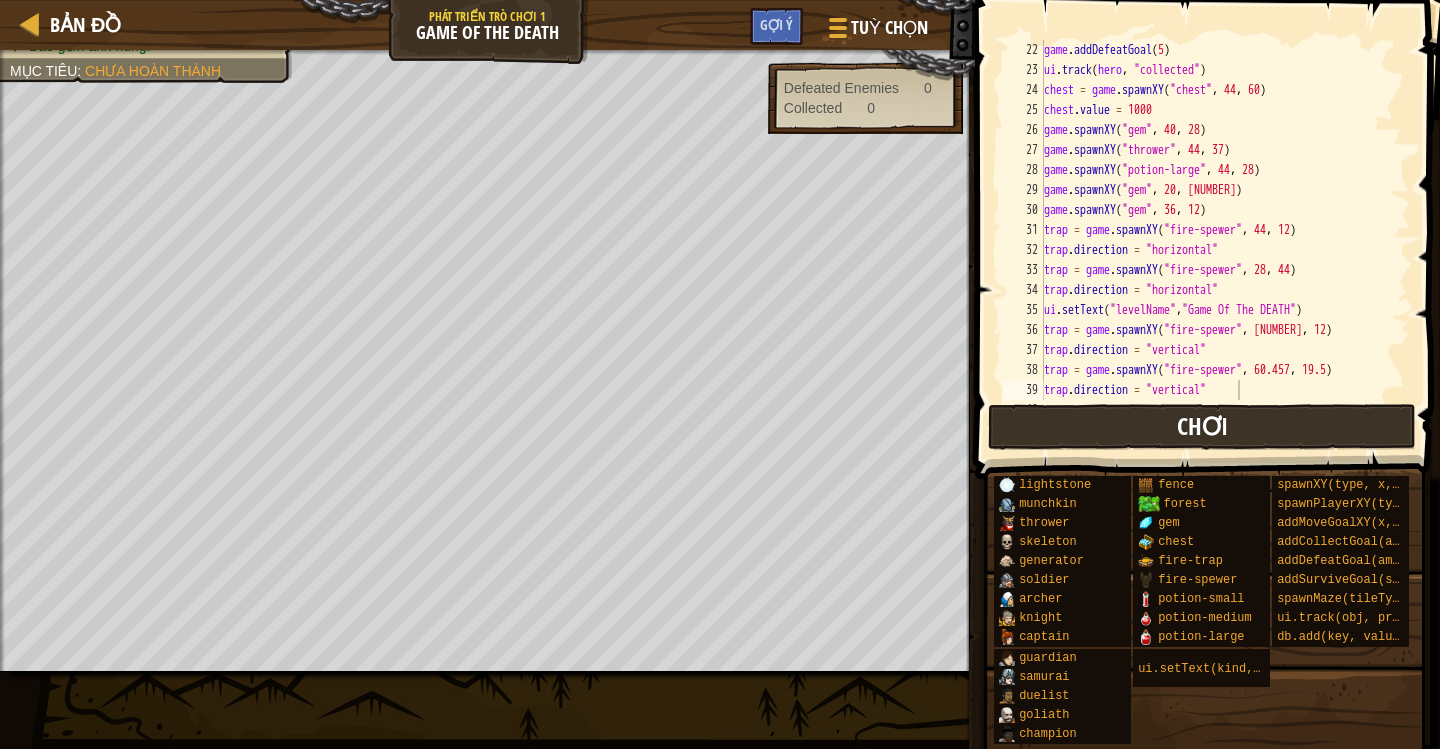 click on "Chơi" at bounding box center (1202, 427) 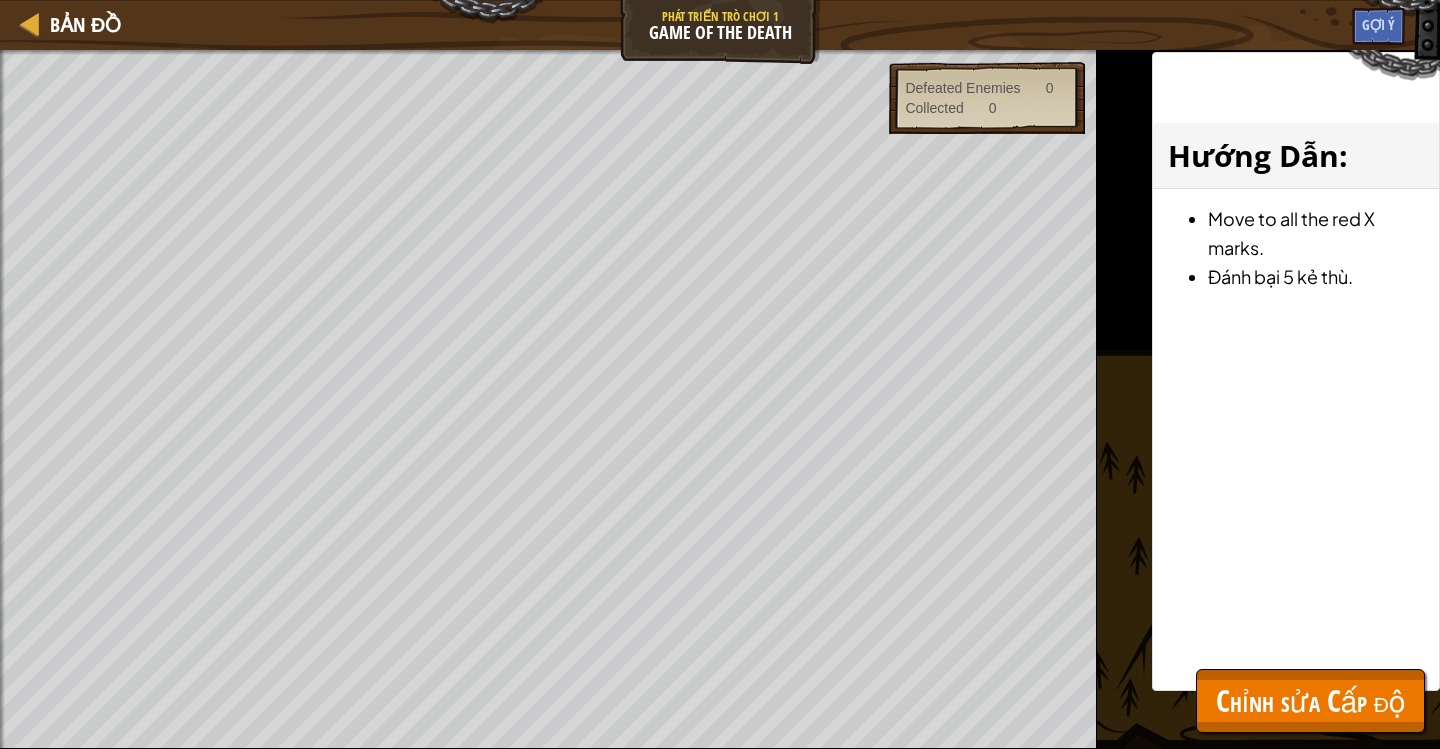 click on "Chỉnh sửa Cấp độ" at bounding box center [1310, 700] 